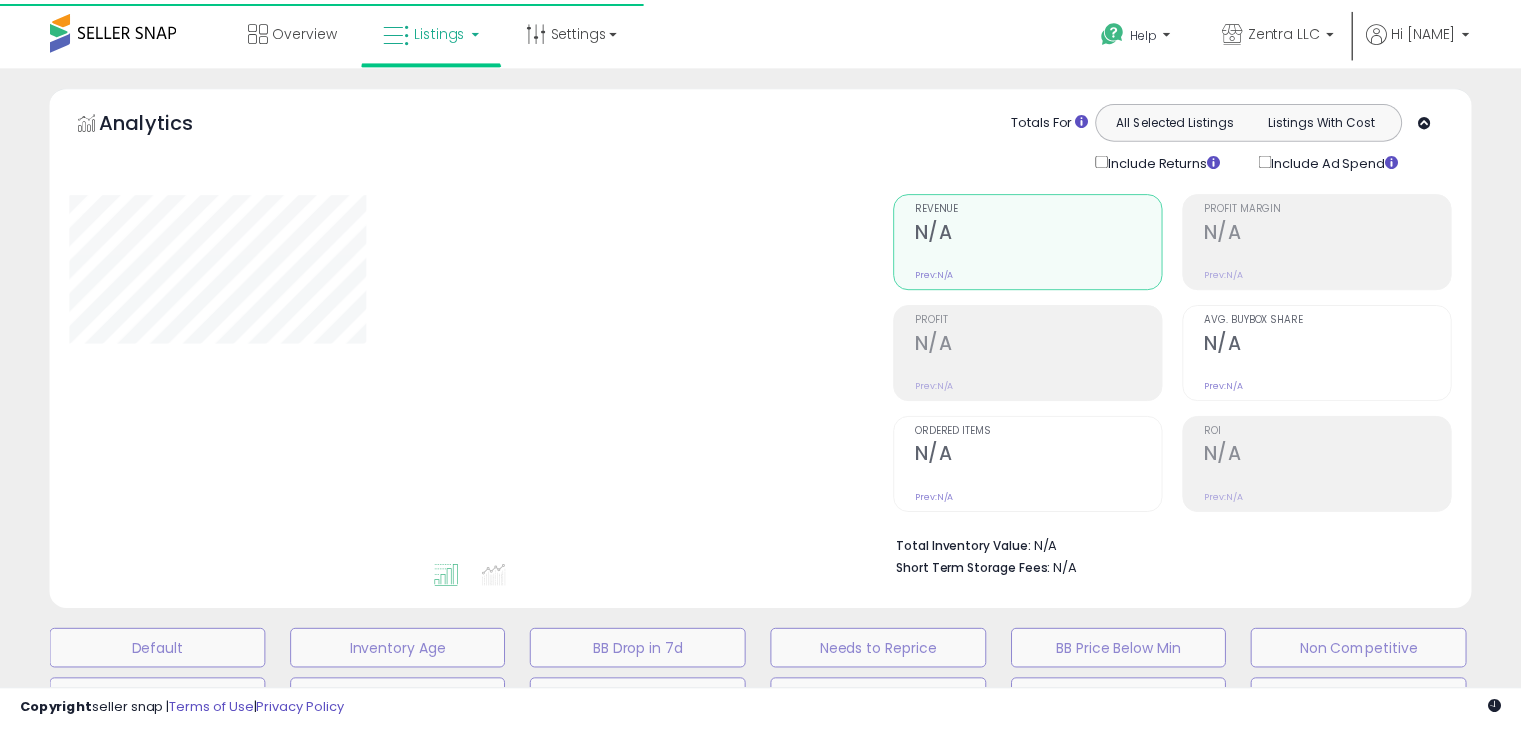 scroll, scrollTop: 560, scrollLeft: 0, axis: vertical 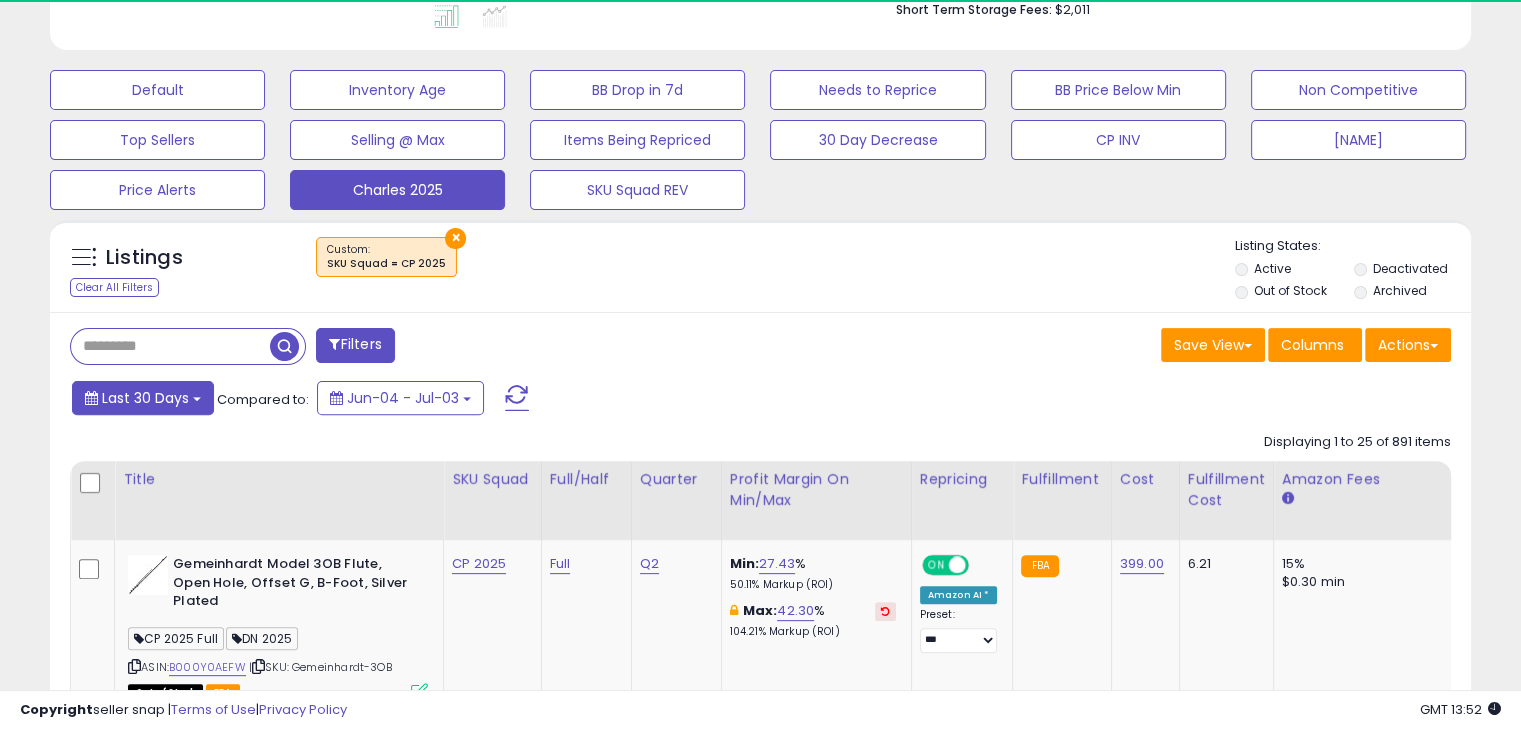 click on "Last 30 Days" at bounding box center [145, 398] 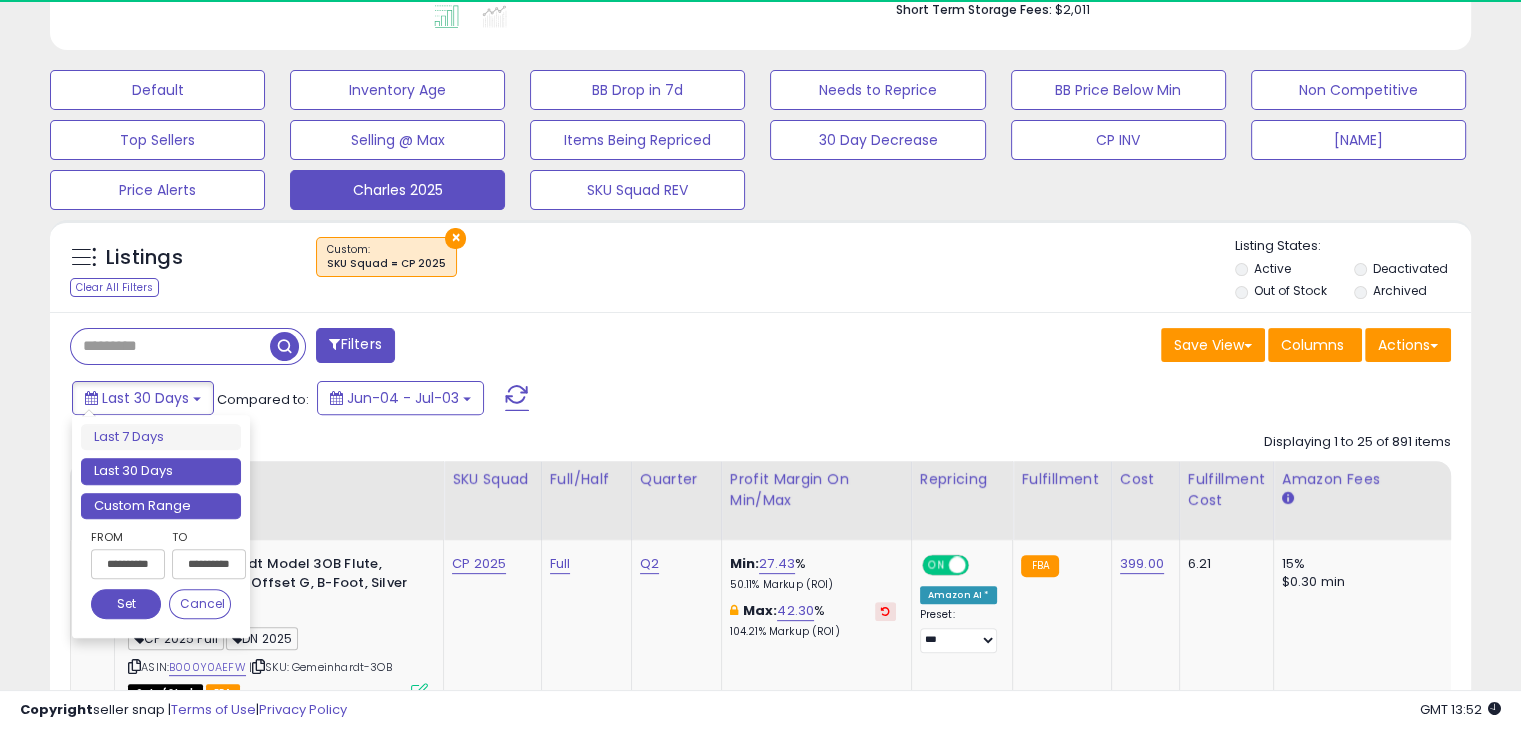 click on "Custom Range" at bounding box center (161, 506) 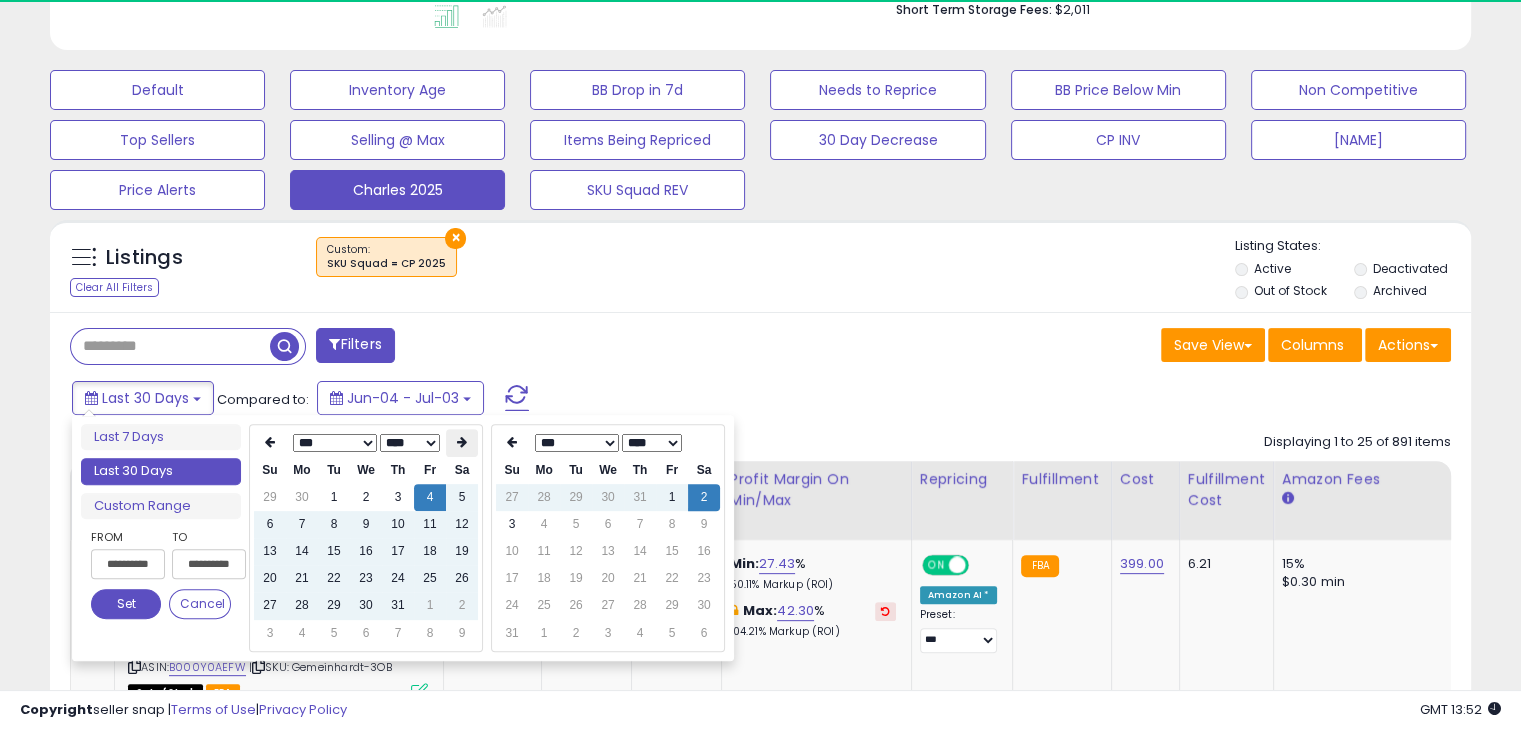 click at bounding box center [462, 442] 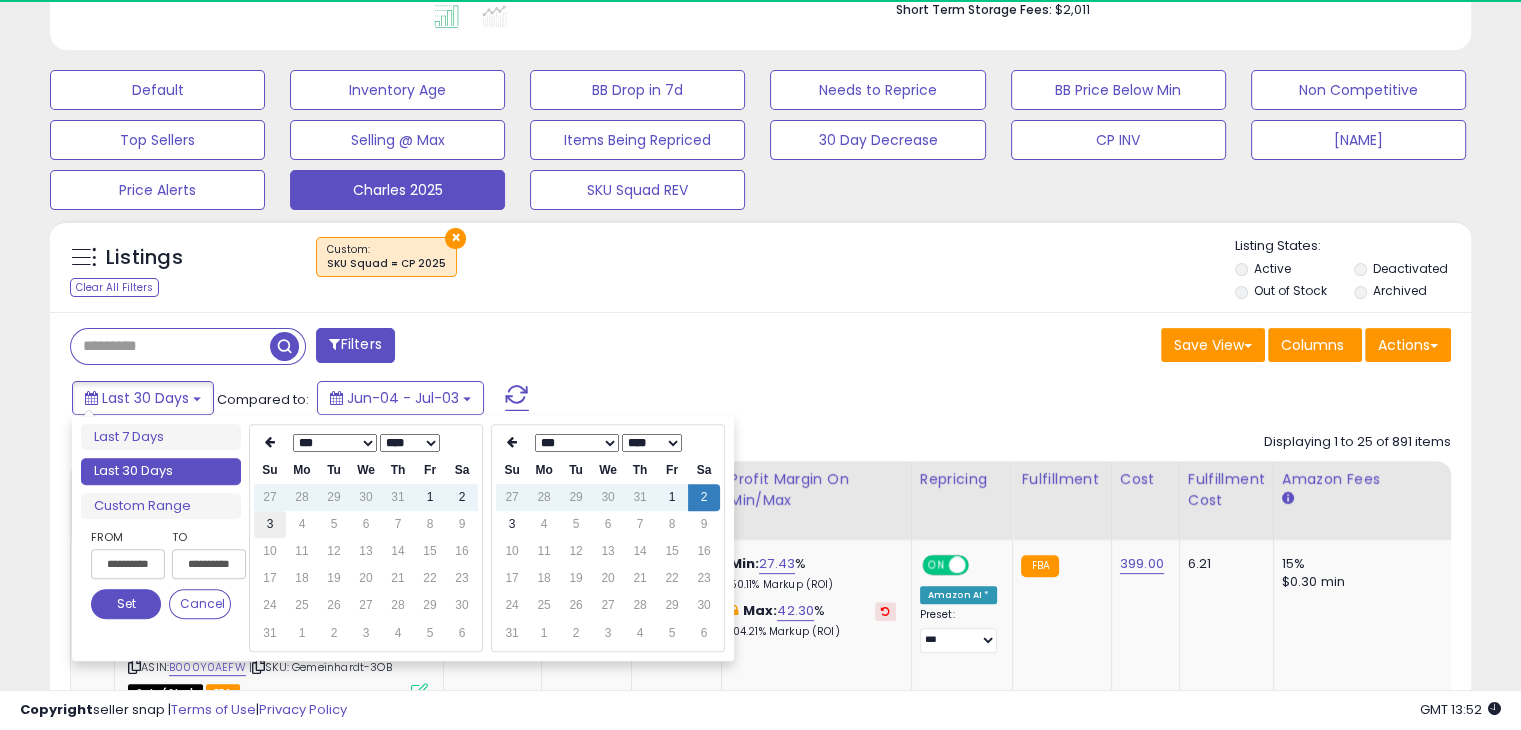 type on "**********" 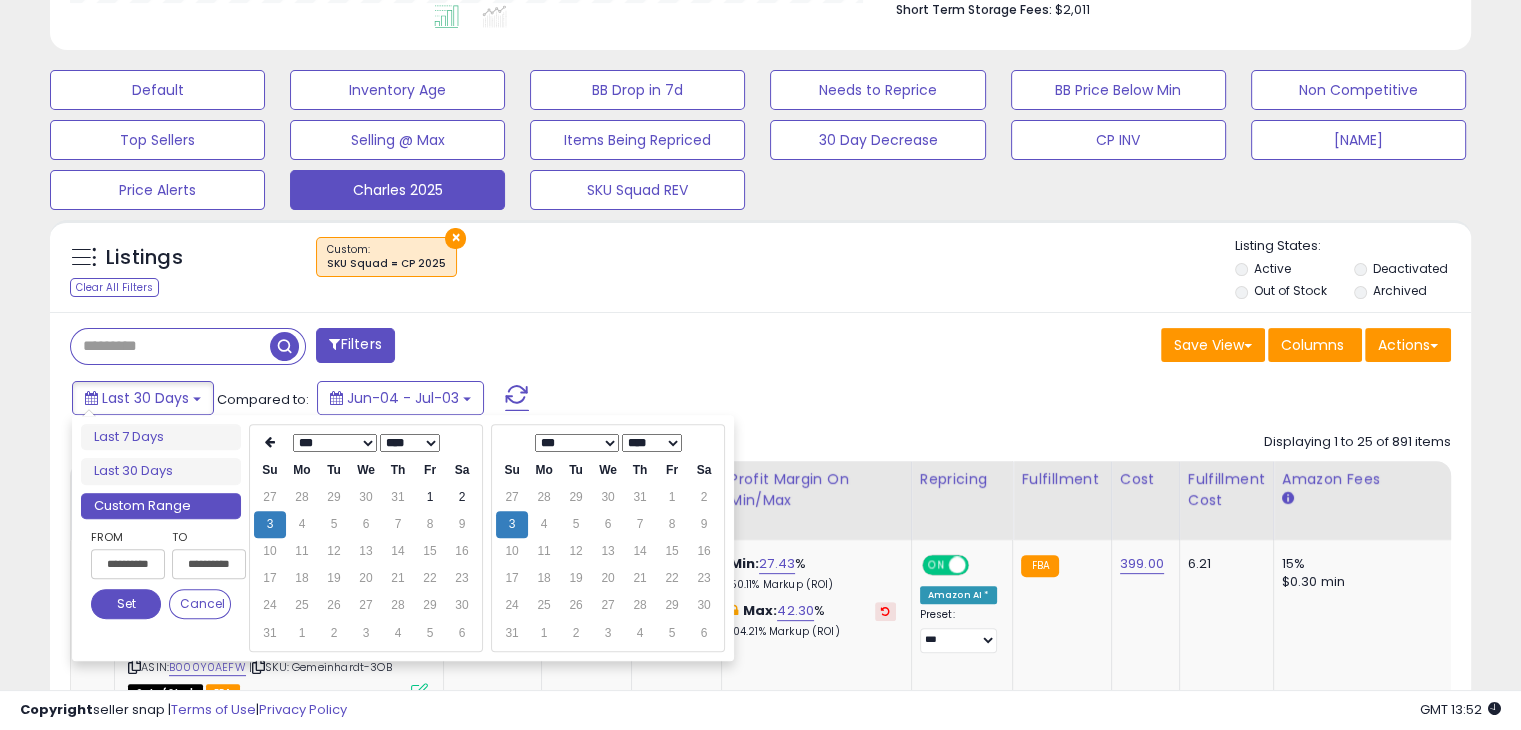 scroll, scrollTop: 999589, scrollLeft: 999176, axis: both 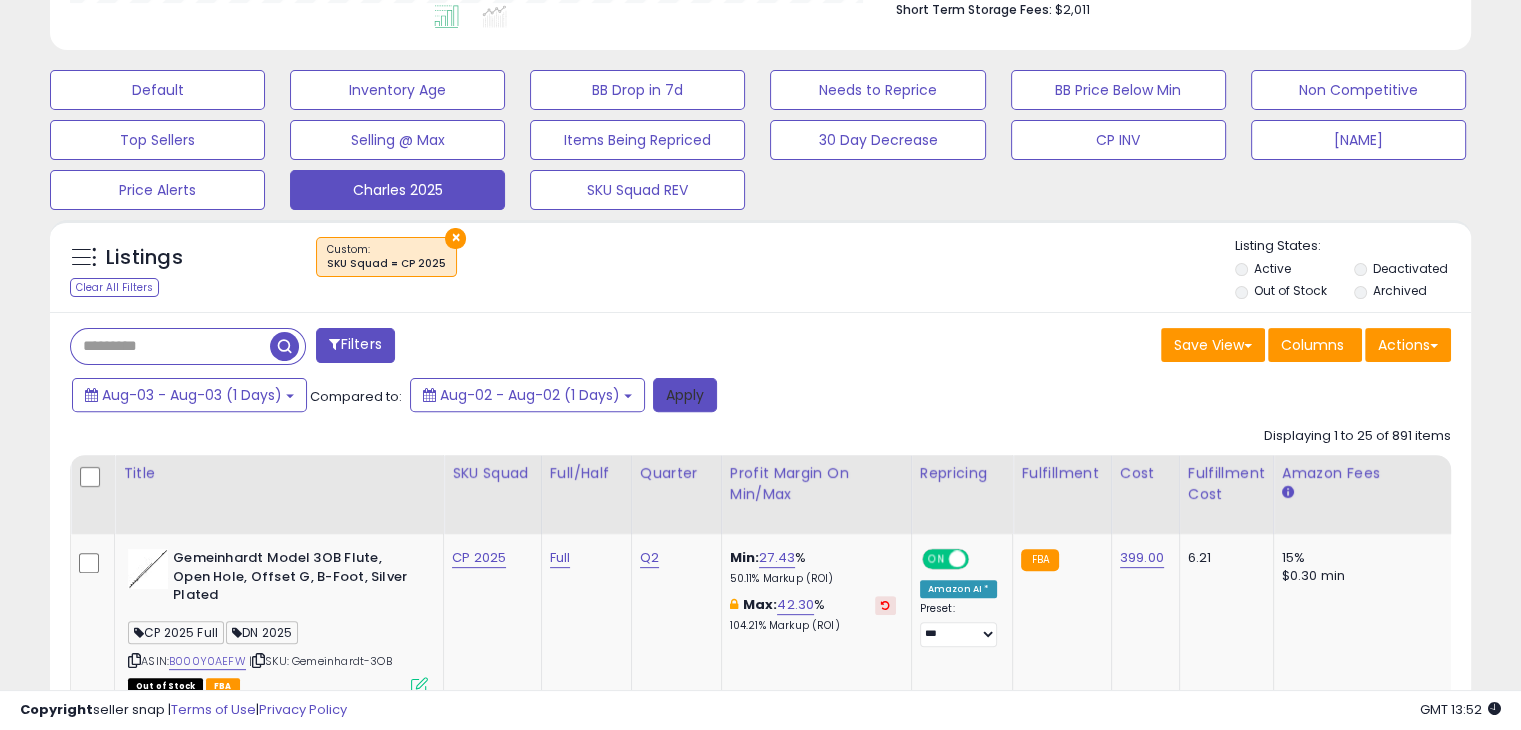 click on "Apply" at bounding box center [685, 395] 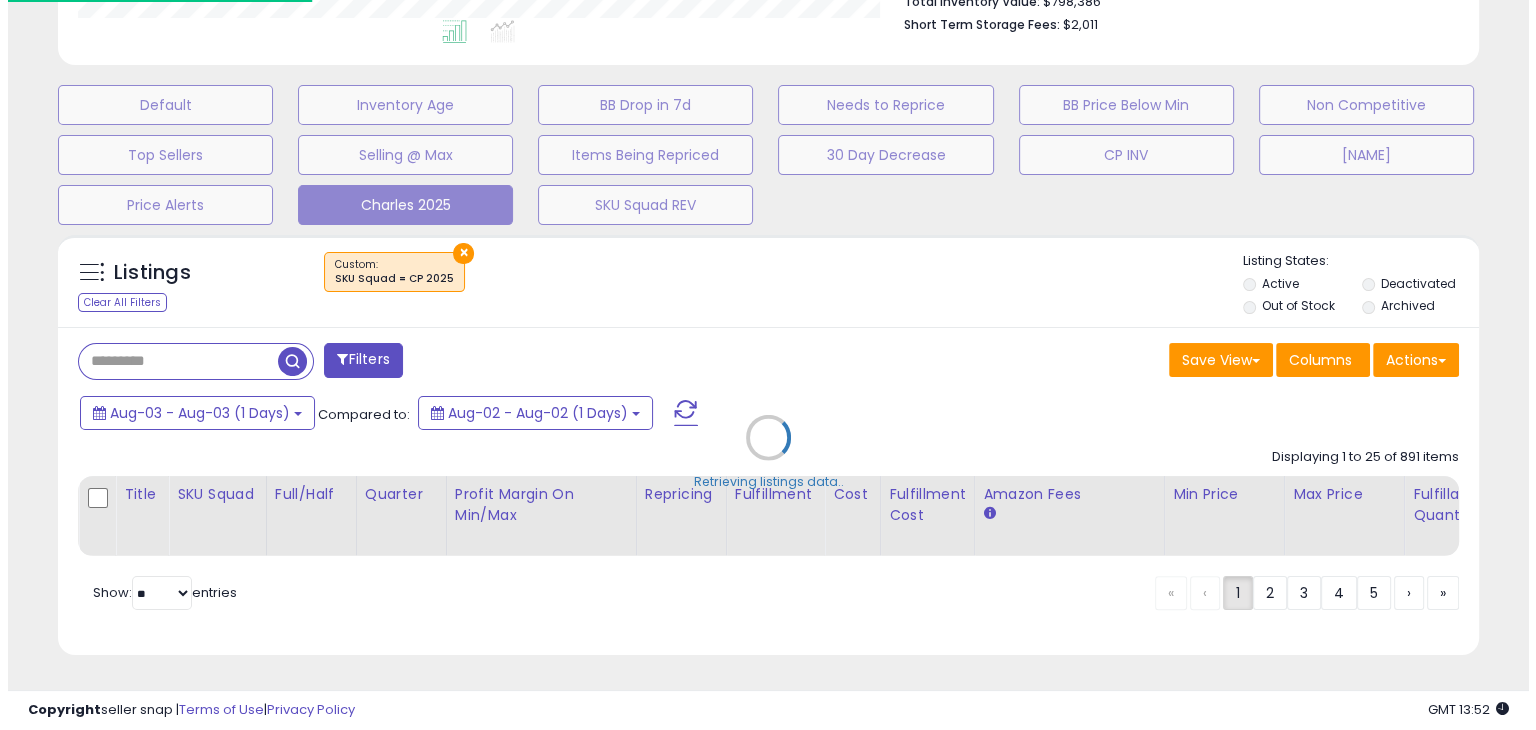 scroll, scrollTop: 559, scrollLeft: 0, axis: vertical 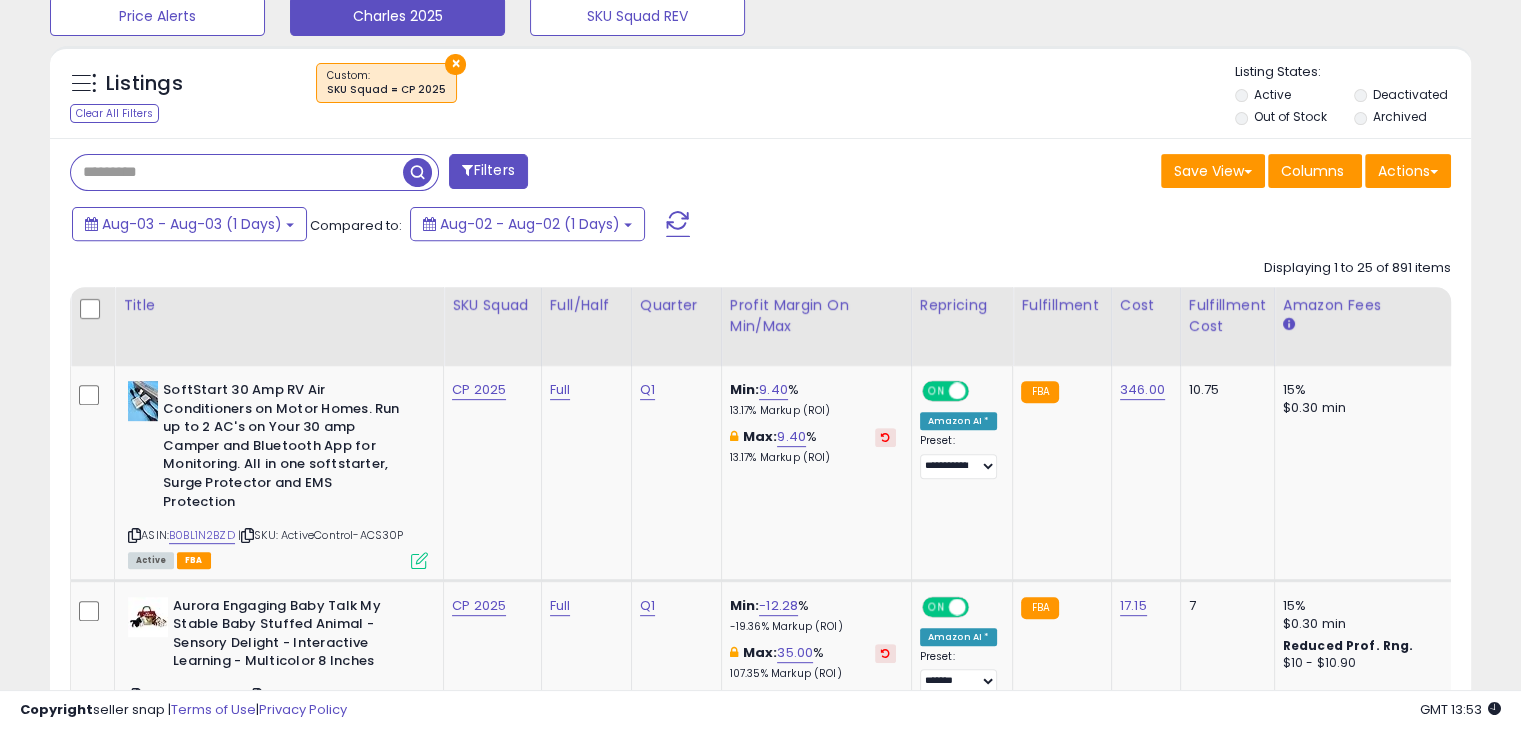 click at bounding box center [237, 172] 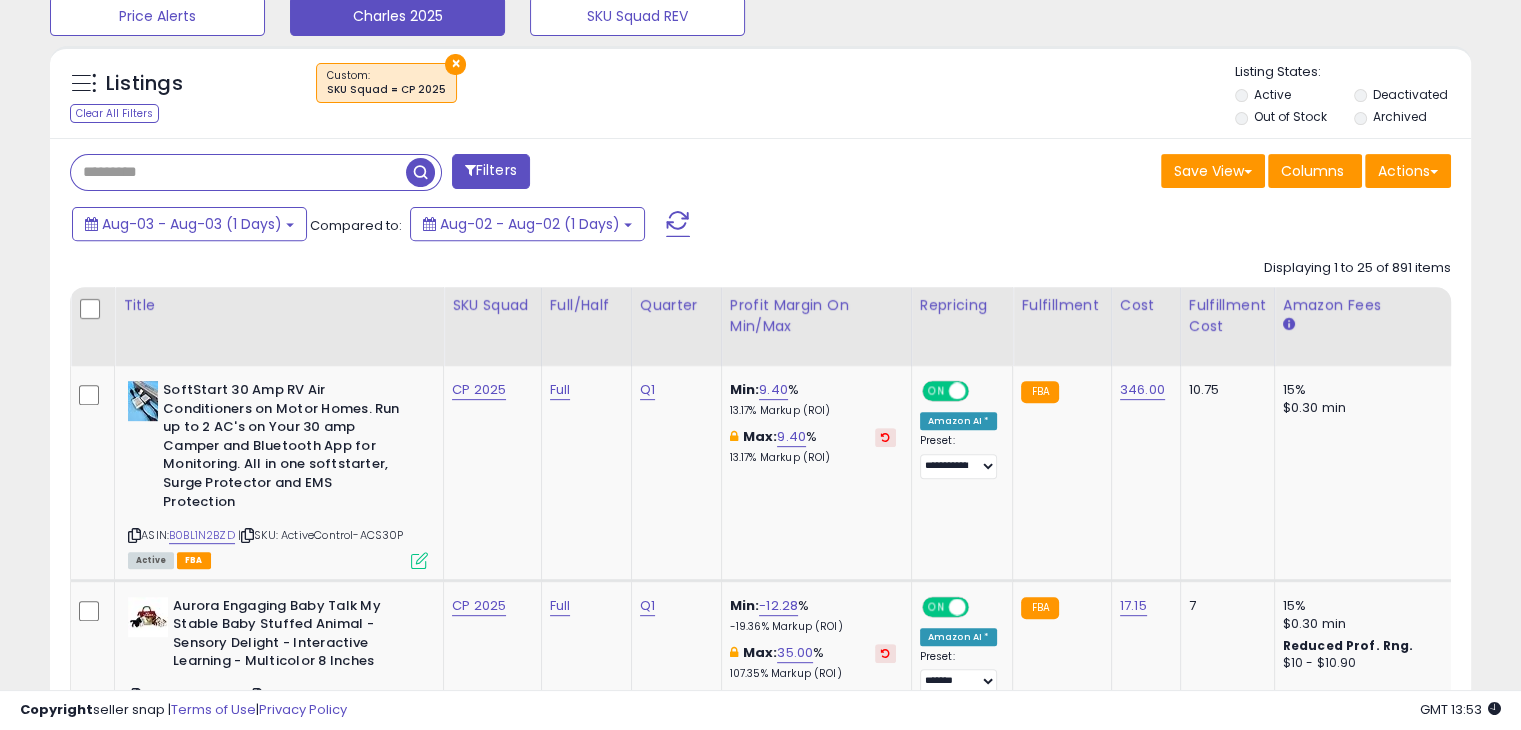 type on "*********" 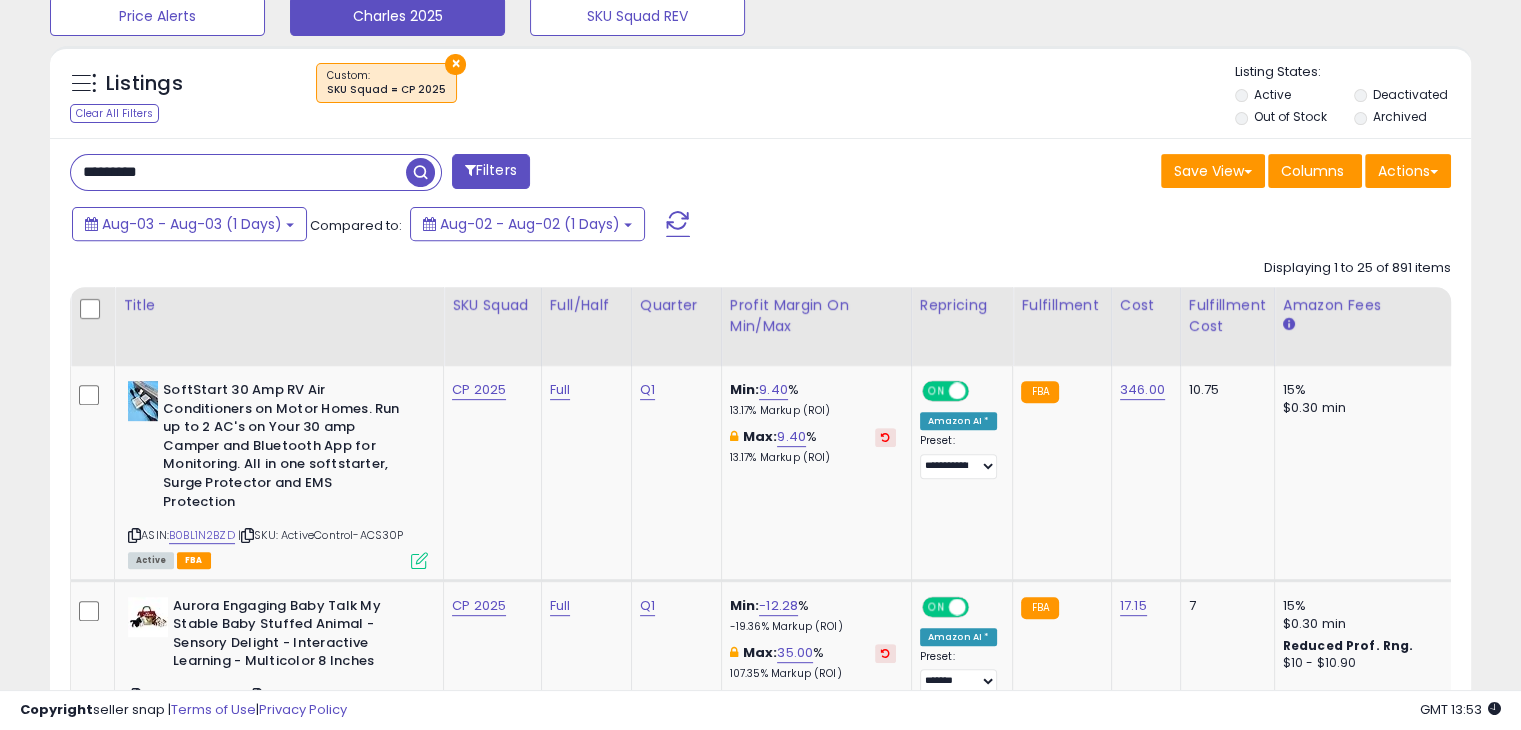 click on "*********" at bounding box center (238, 172) 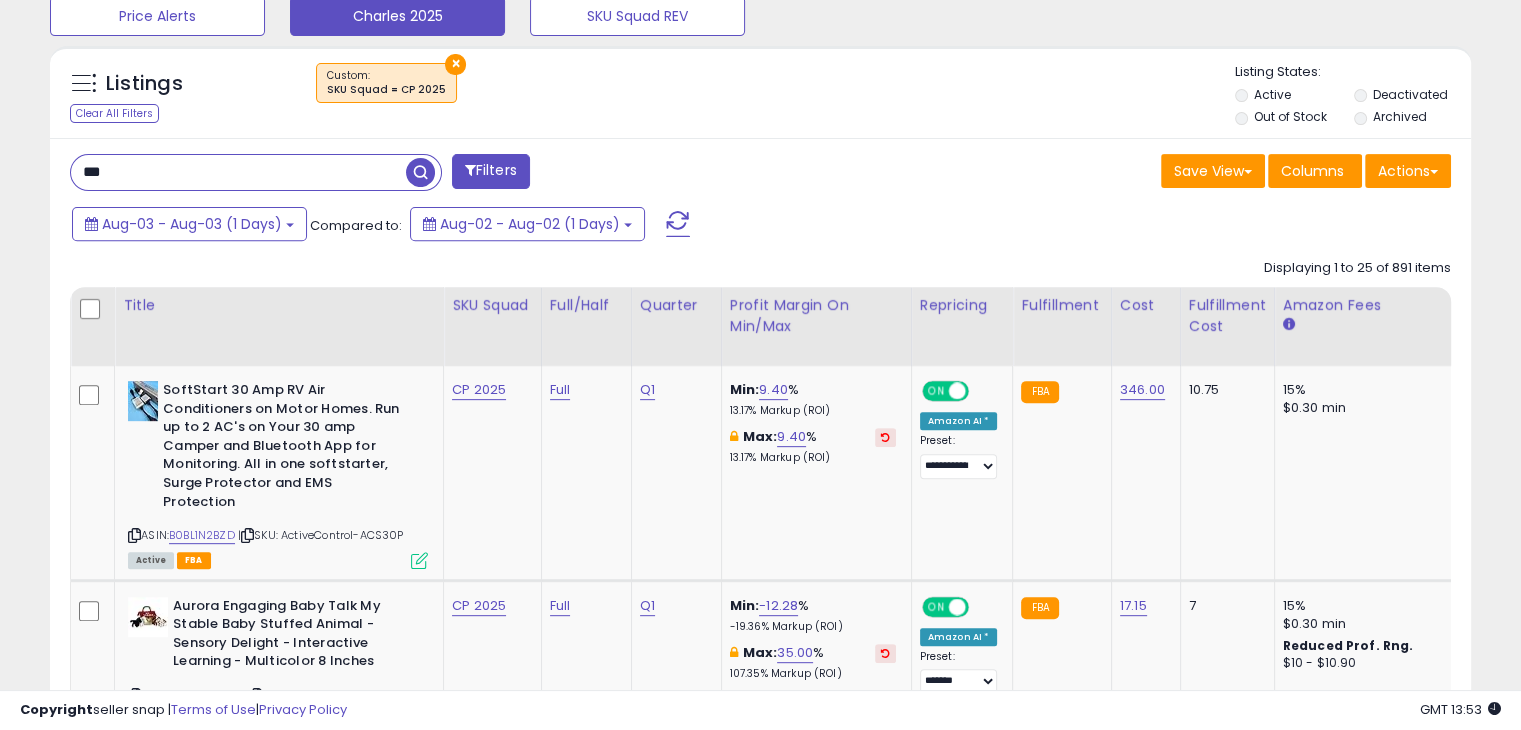 type on "**********" 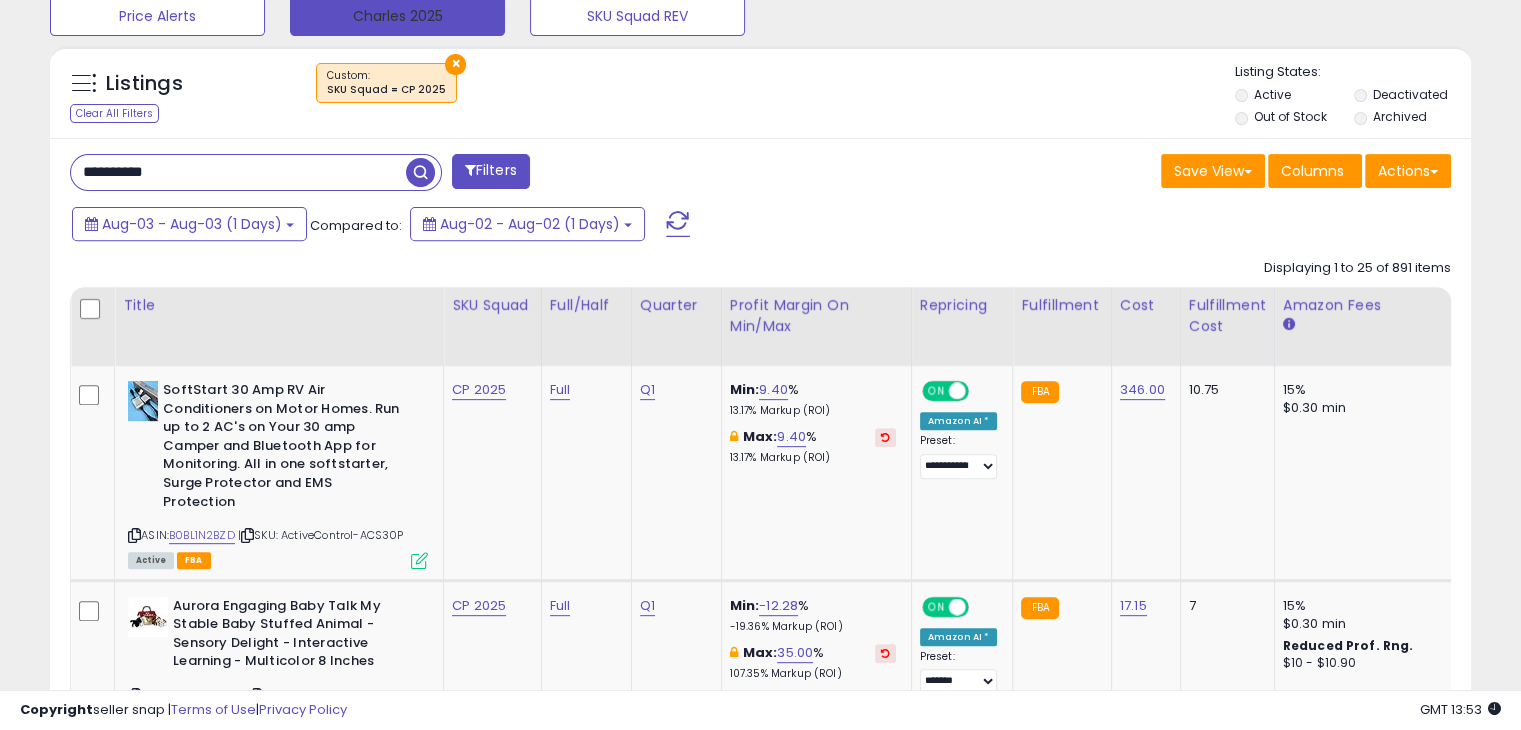 click at bounding box center [420, 172] 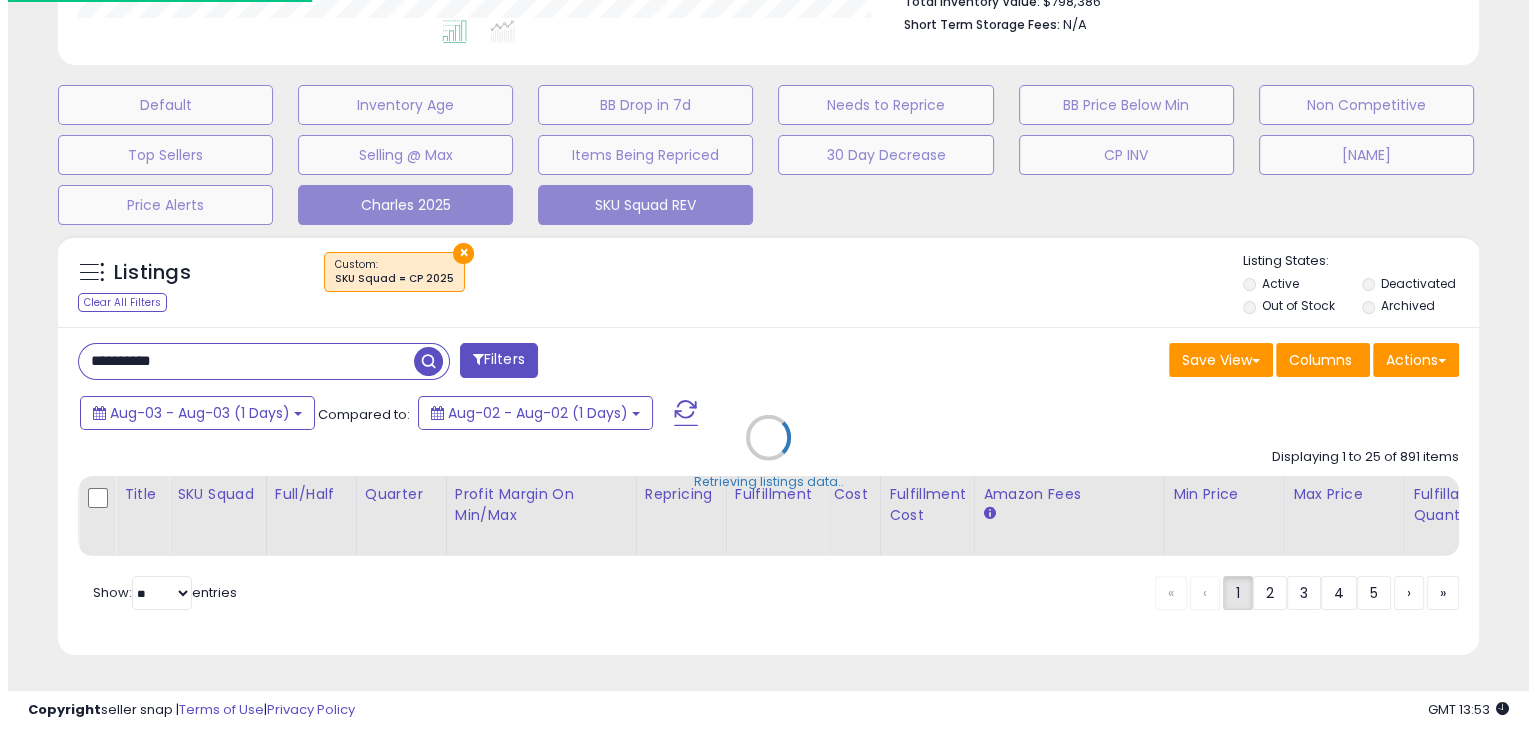 scroll, scrollTop: 559, scrollLeft: 0, axis: vertical 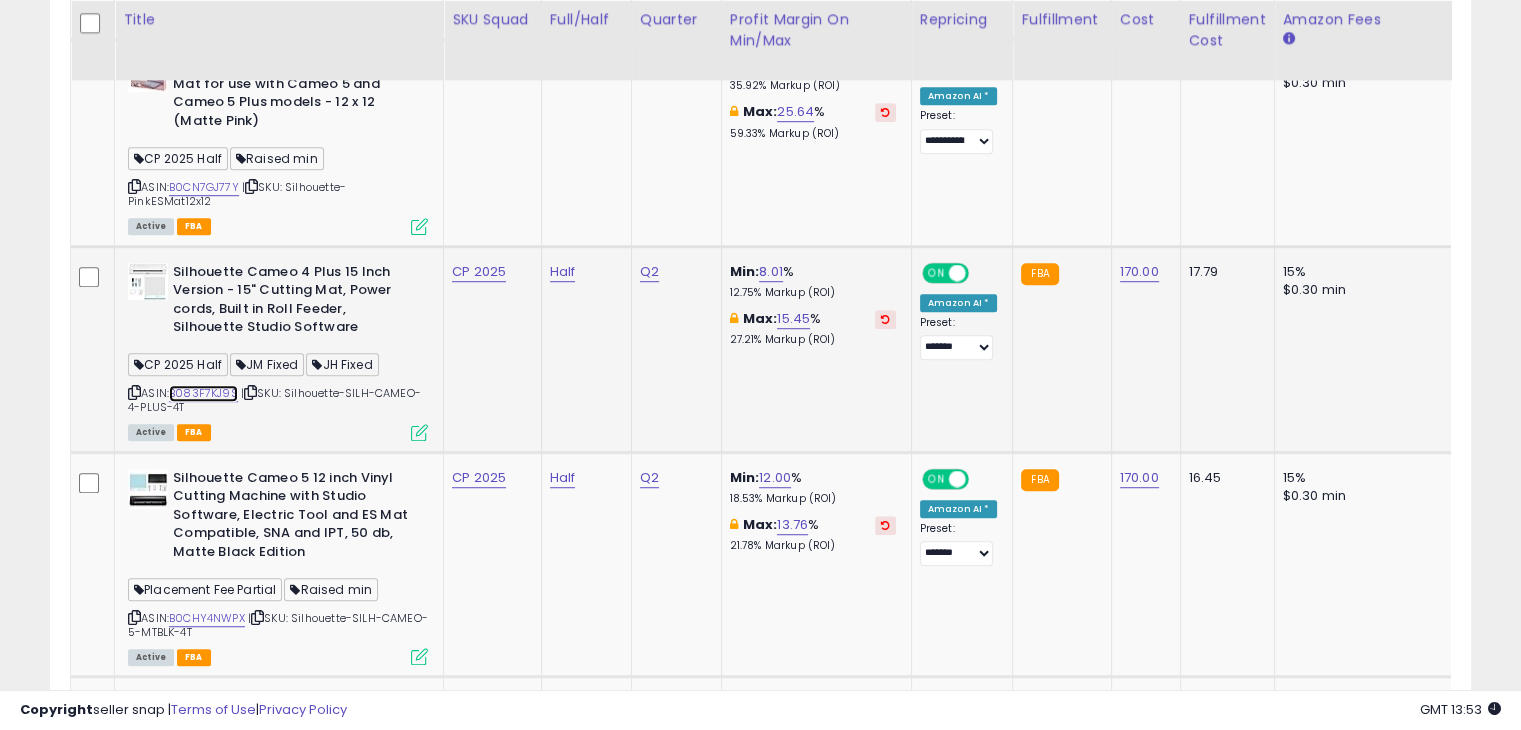 click on "B083F7KJ9S" at bounding box center [203, 393] 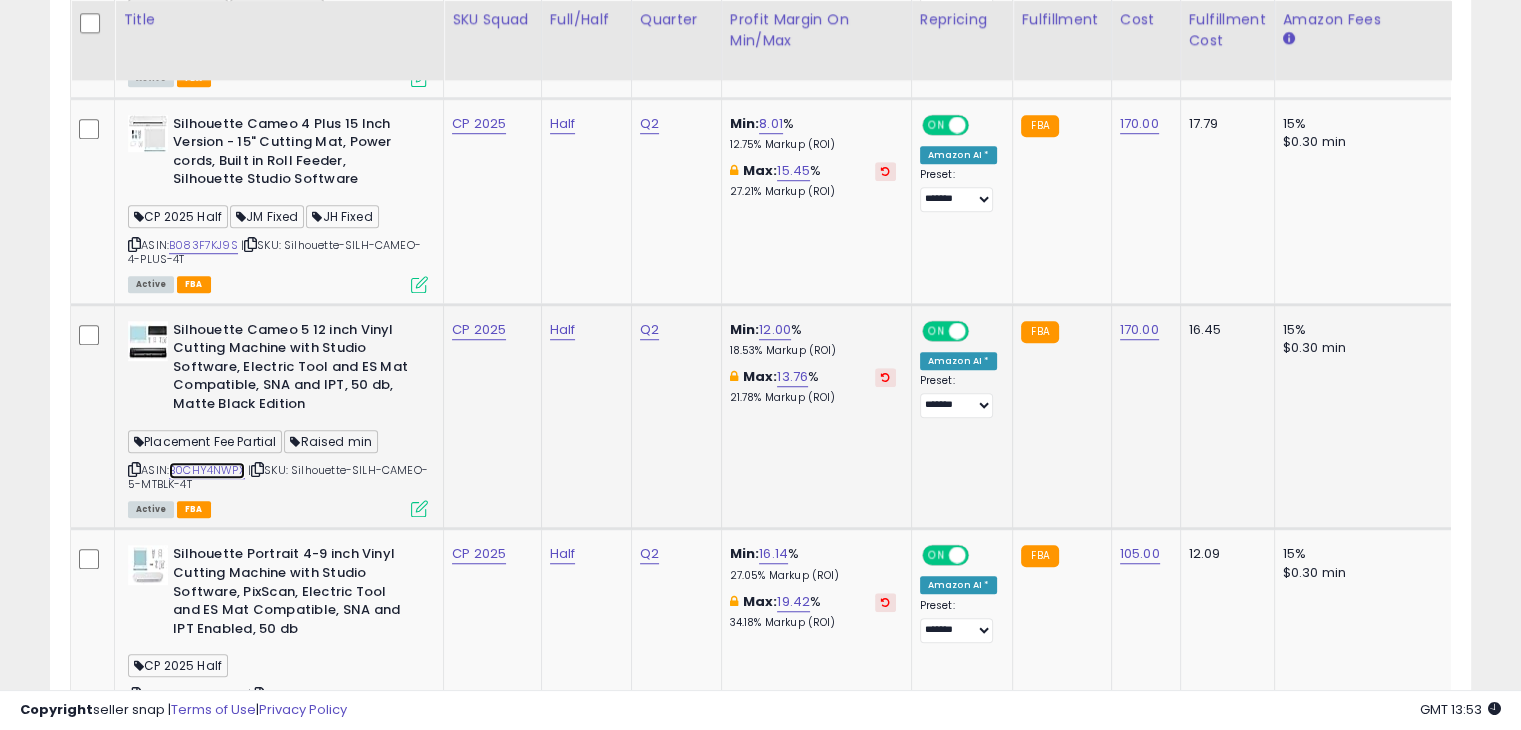 click on "B0CHY4NWPX" at bounding box center [207, 470] 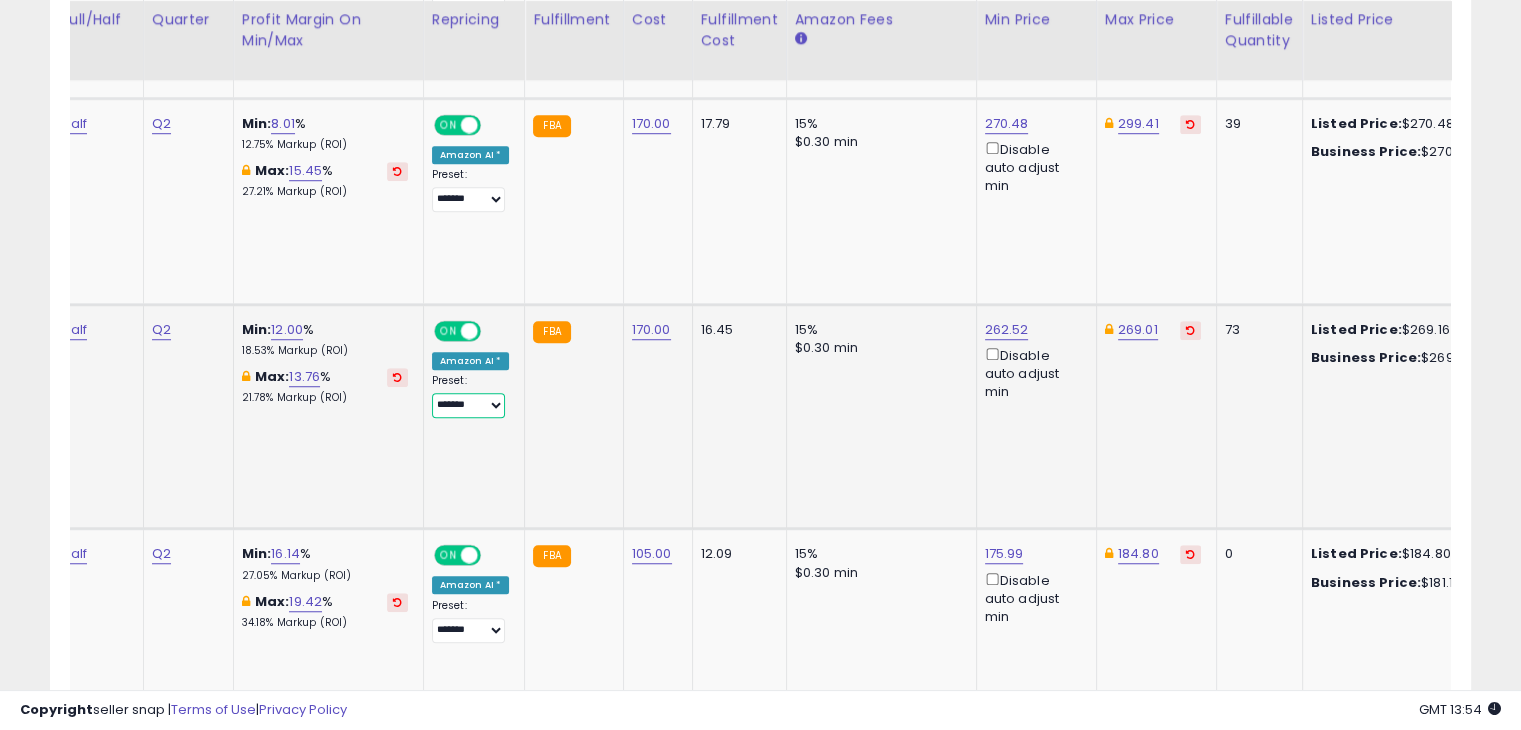 click on "**********" at bounding box center (468, 405) 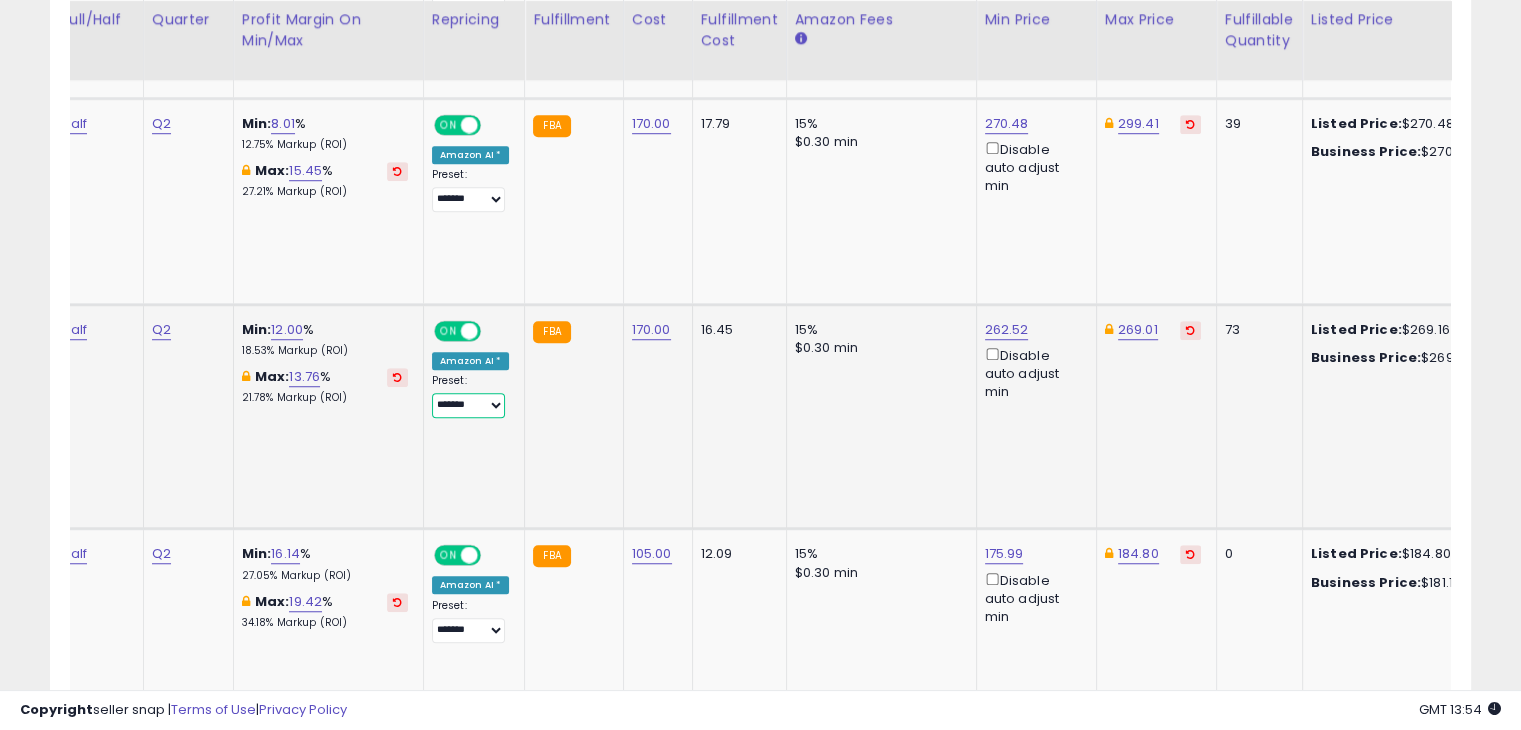 select on "**********" 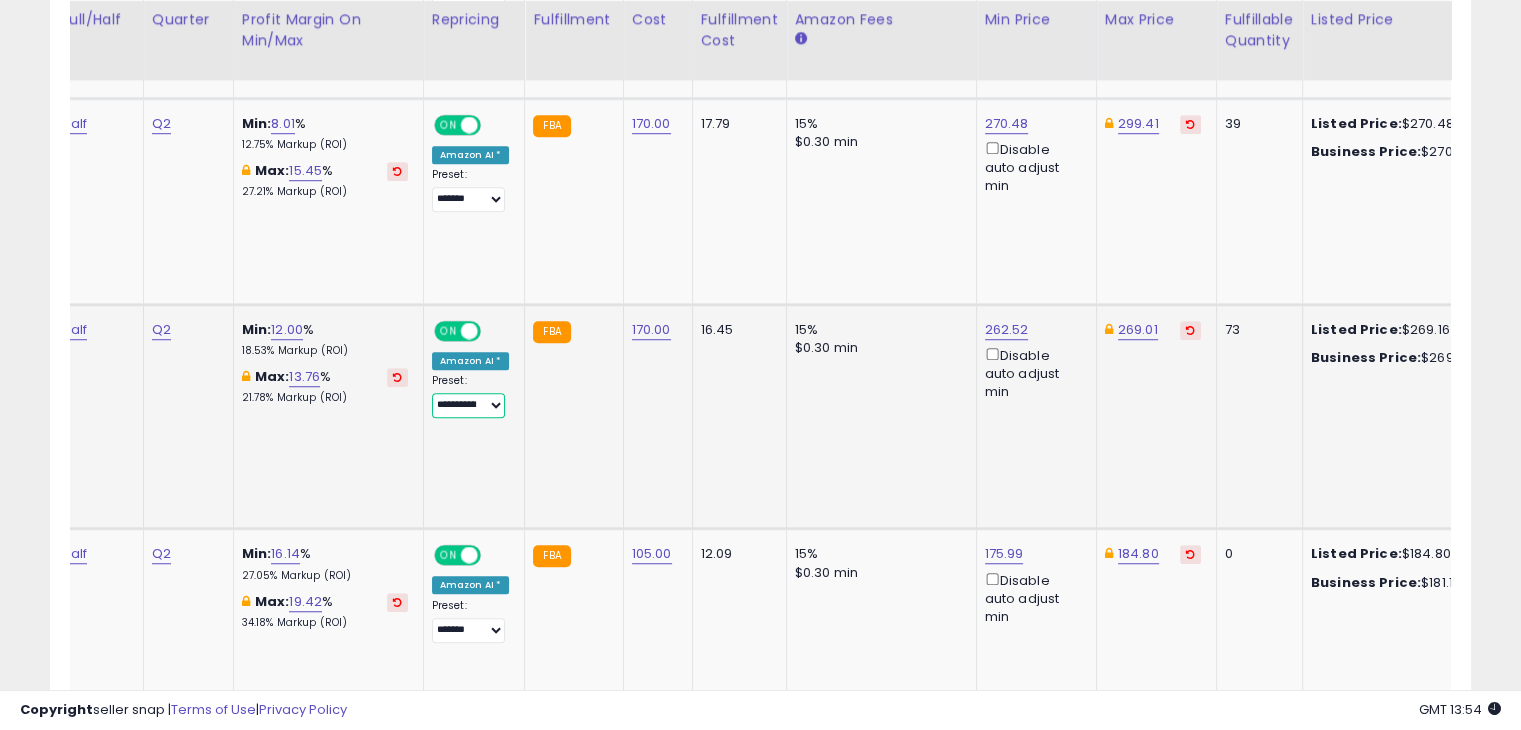 click on "**********" at bounding box center [468, 405] 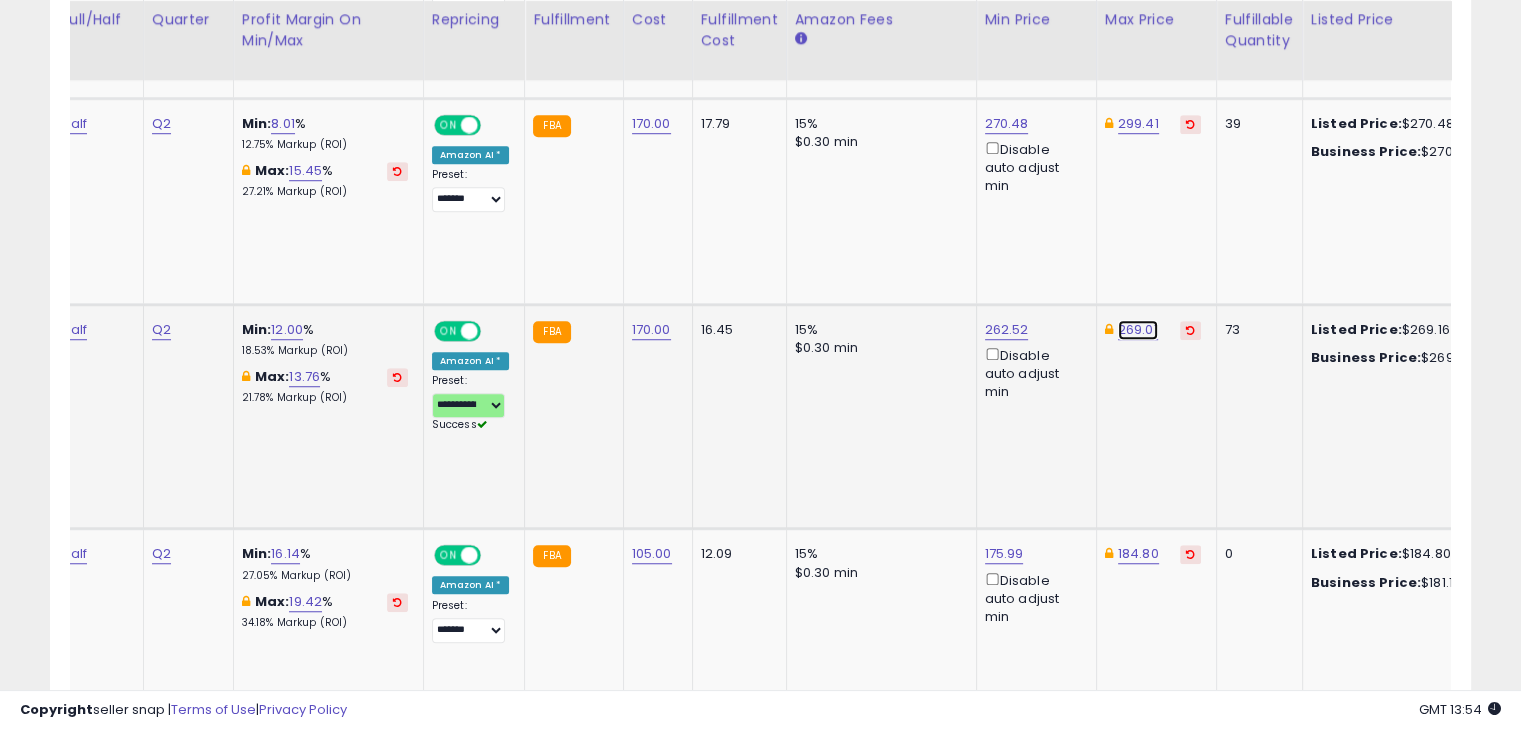 click on "269.01" at bounding box center (1138, -289) 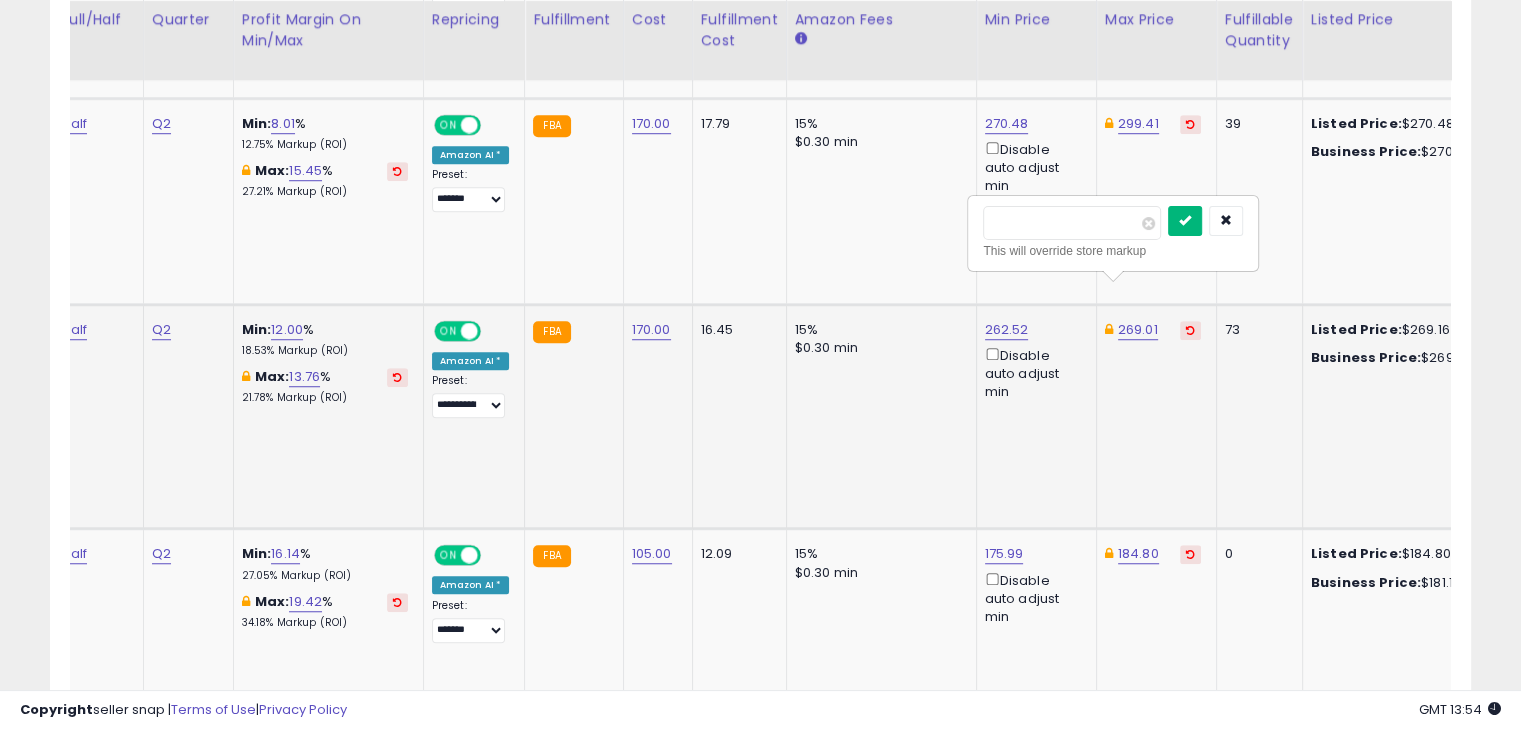 type on "***" 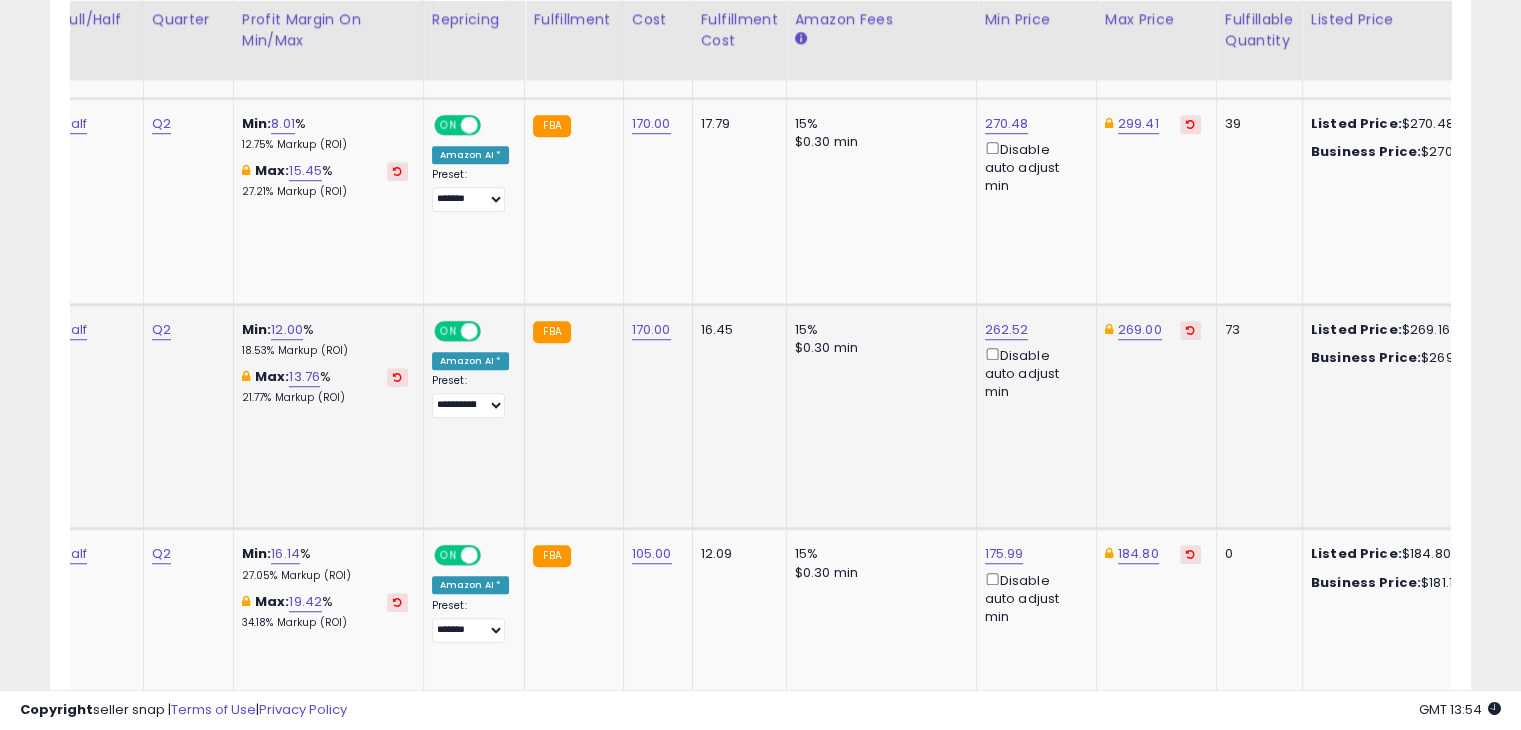scroll, scrollTop: 0, scrollLeft: 1440, axis: horizontal 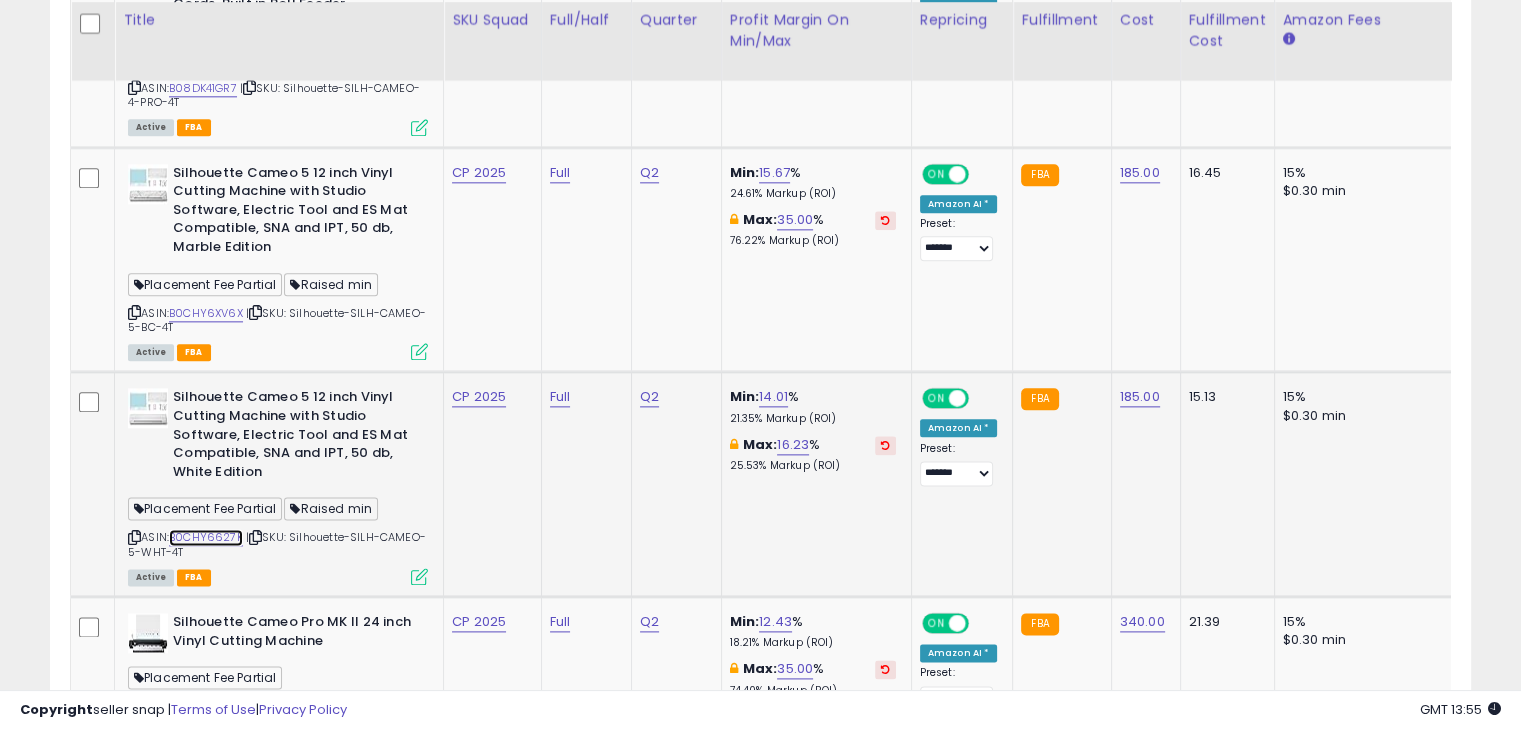 click on "B0CHY6627K" at bounding box center [206, 537] 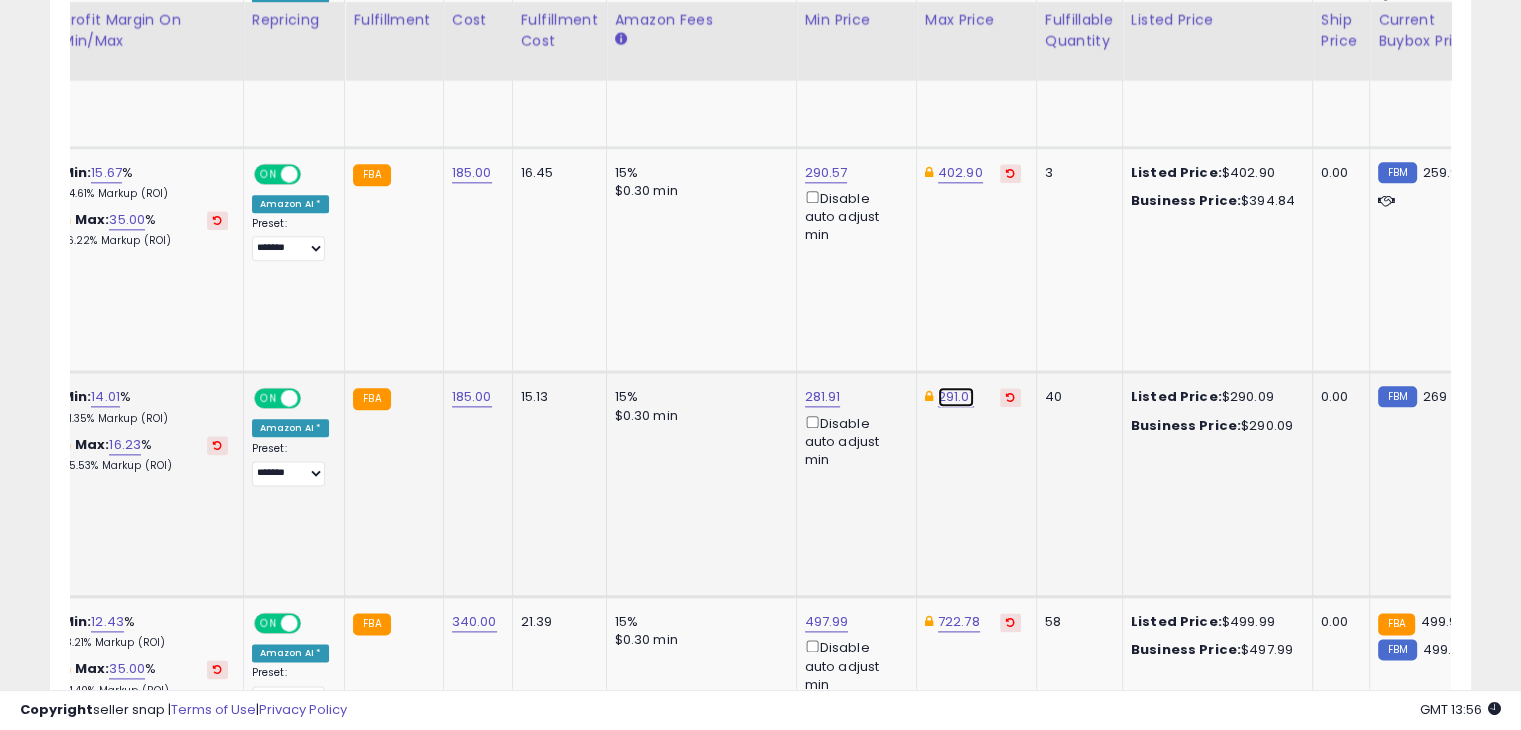 click on "291.01" at bounding box center (958, -1276) 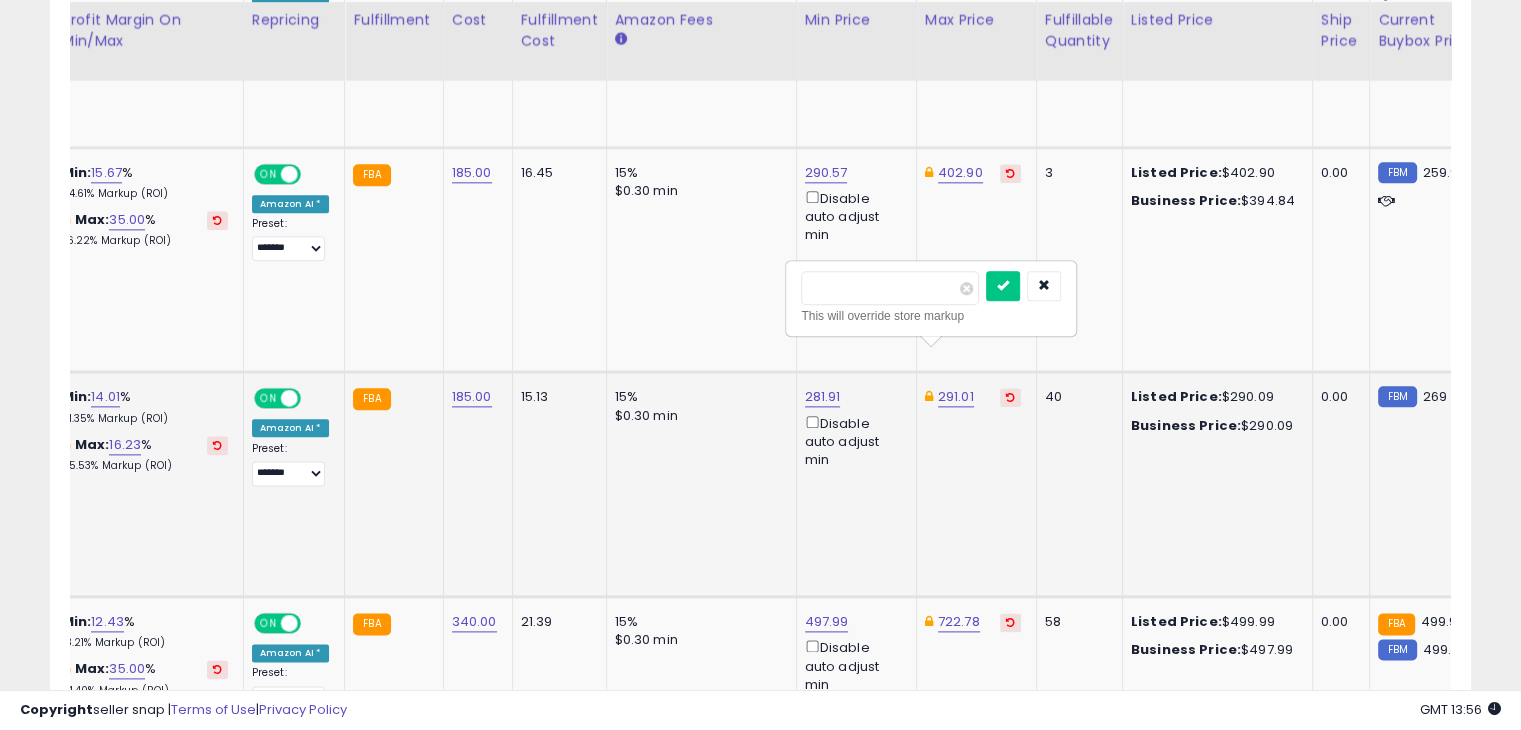 type on "******" 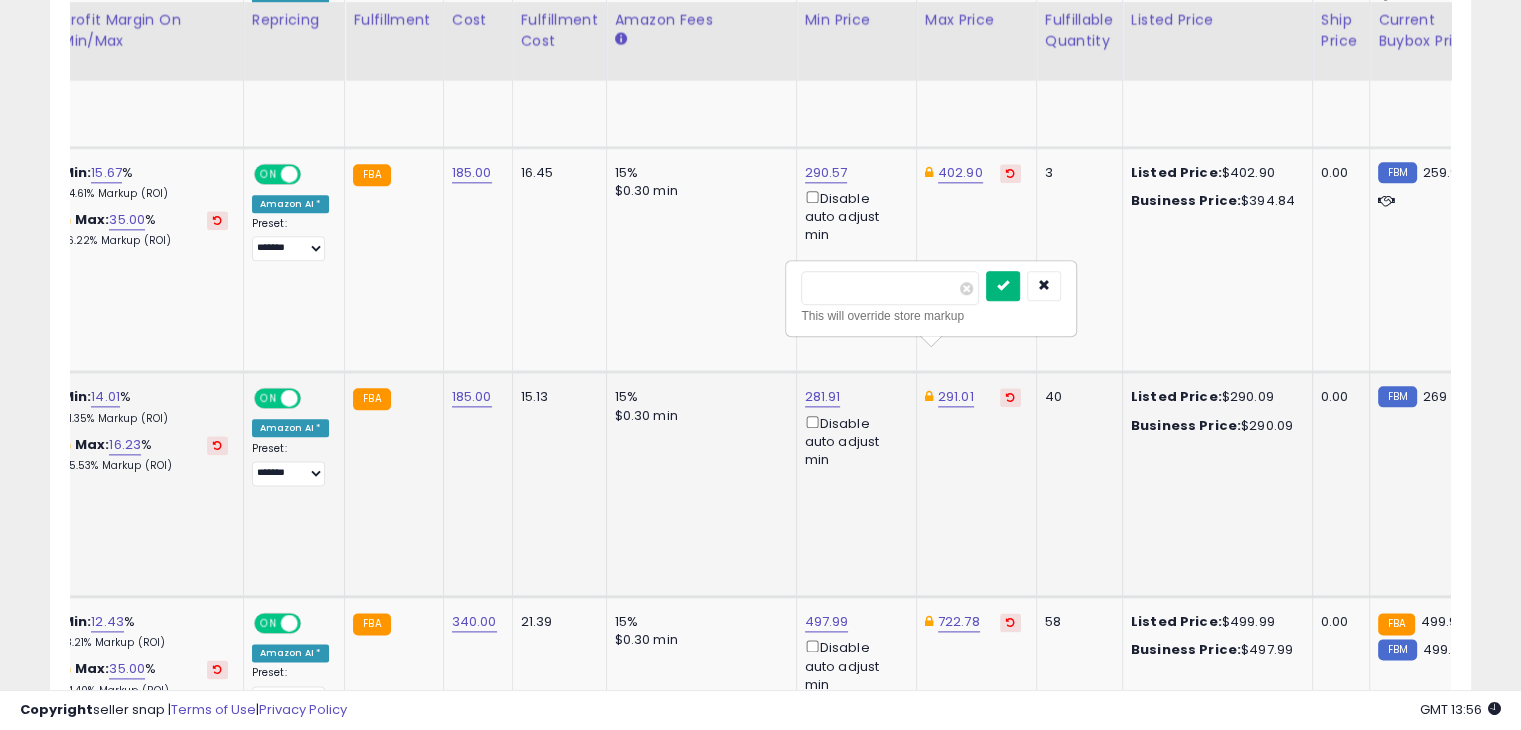 click at bounding box center (1003, 285) 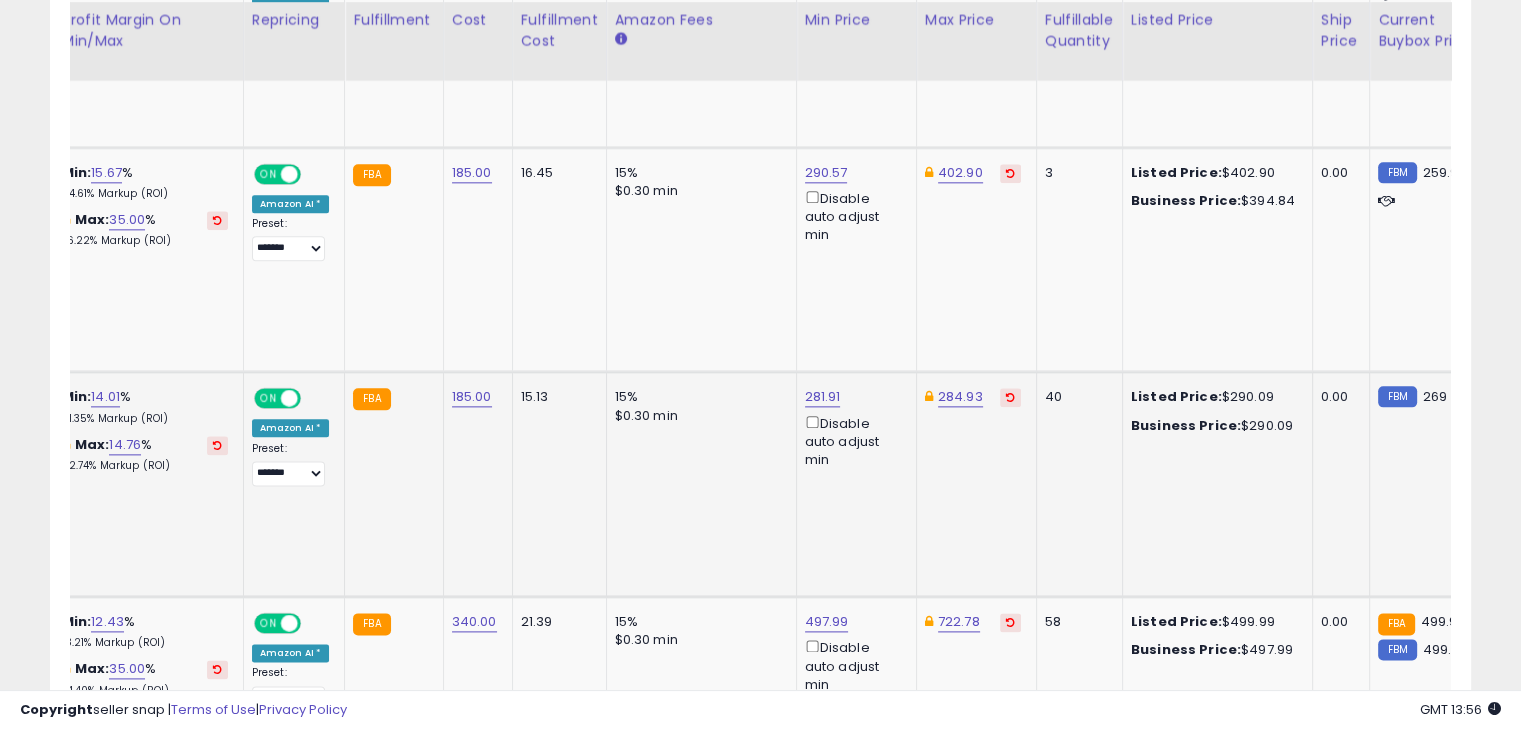 scroll, scrollTop: 0, scrollLeft: 252, axis: horizontal 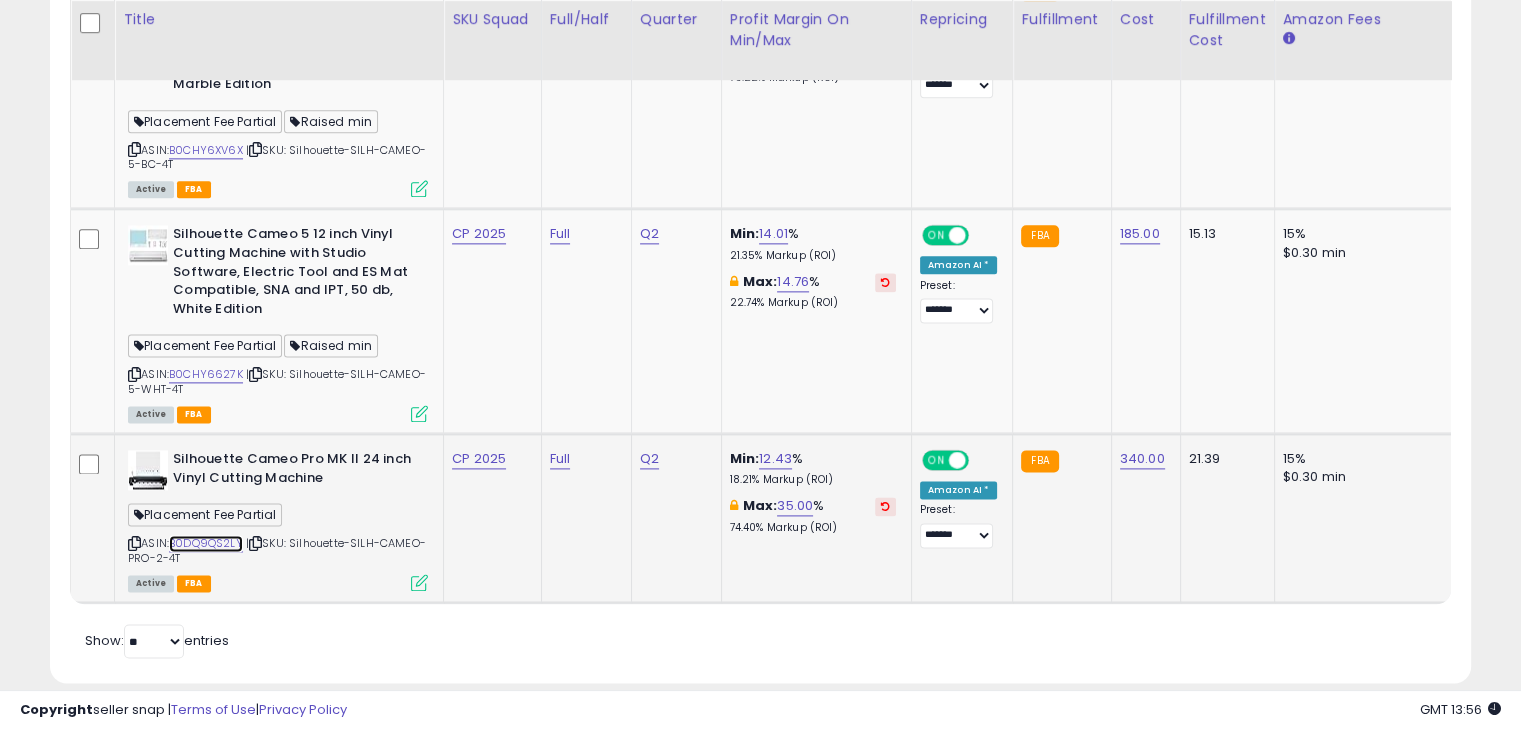 click on "B0DQ9QS2LY" at bounding box center [206, 543] 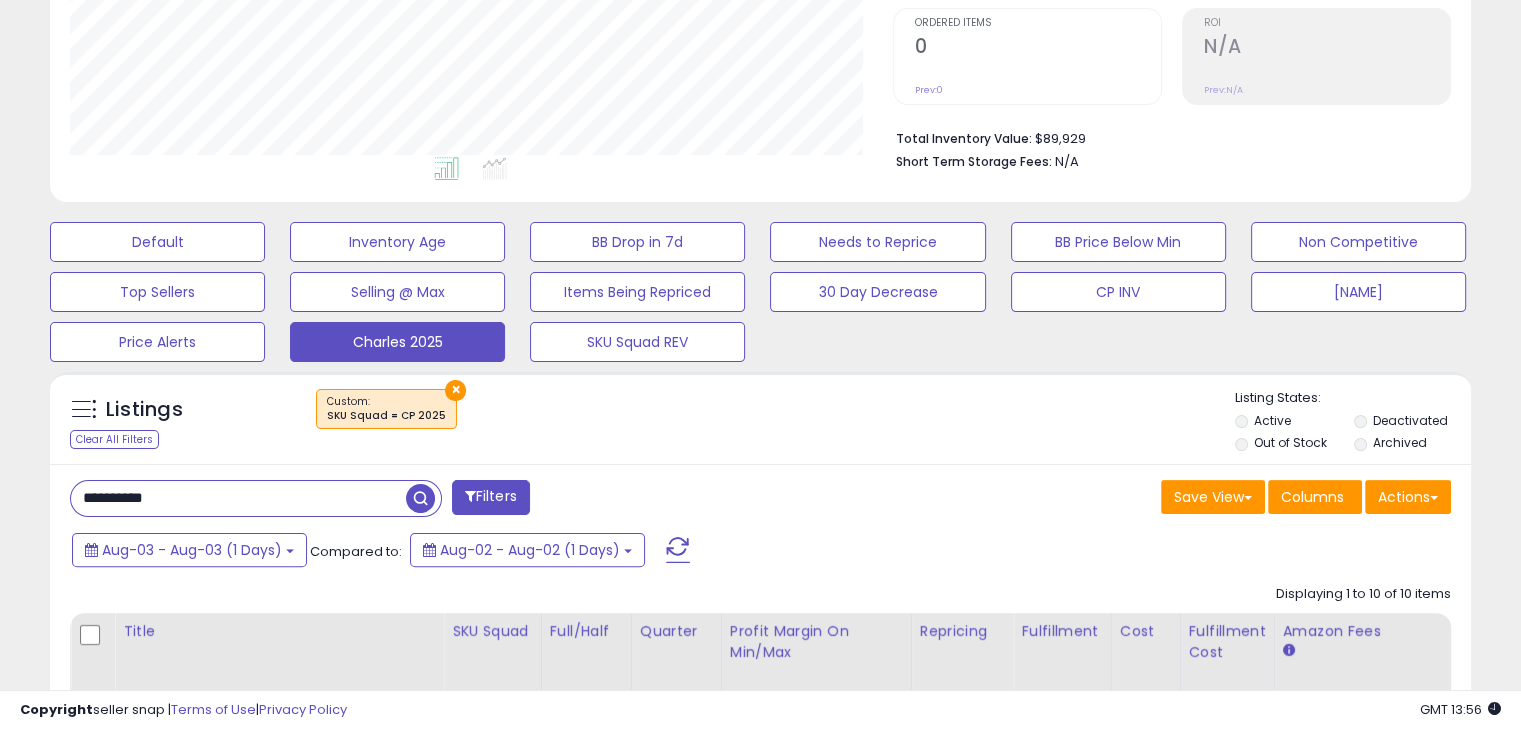 click on "**********" at bounding box center (238, 498) 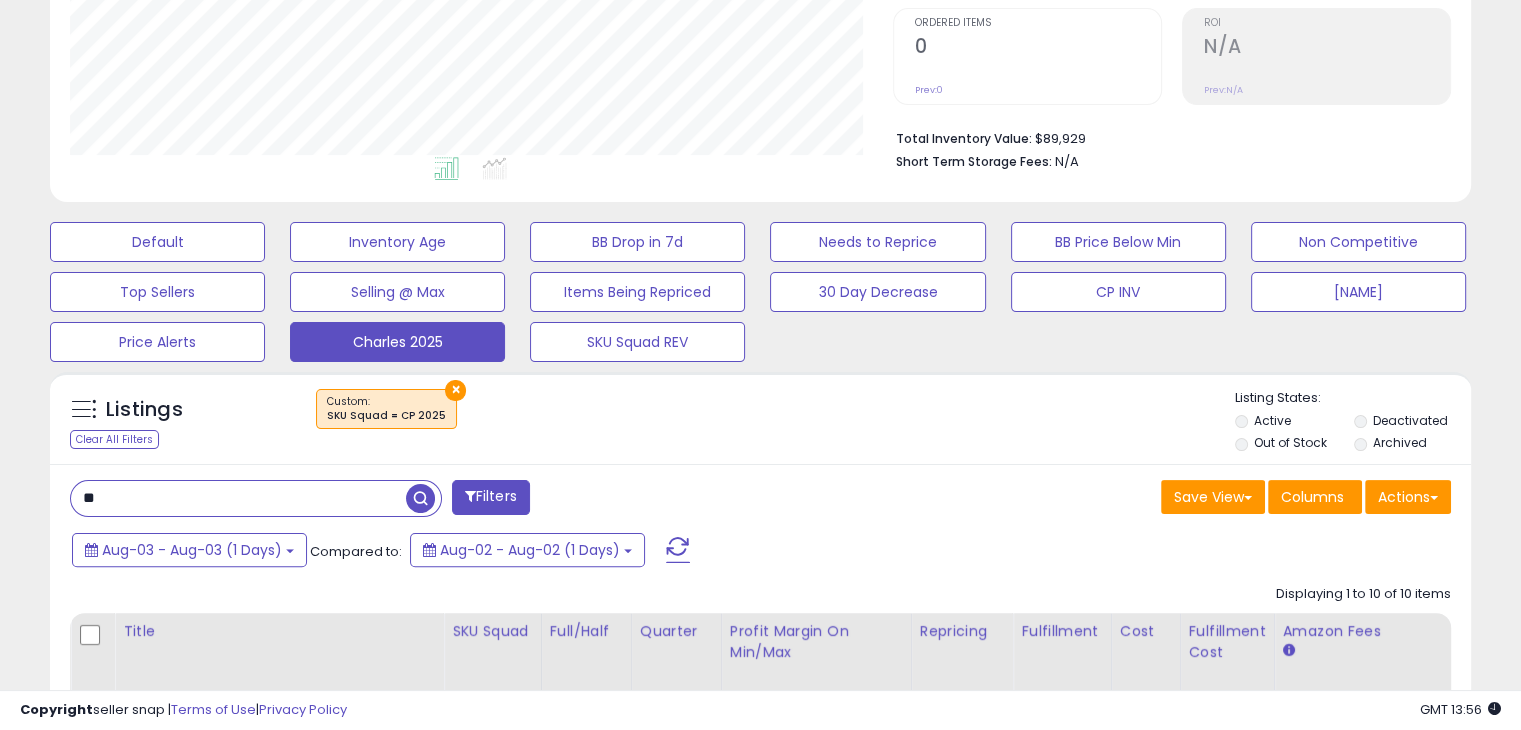 type on "*" 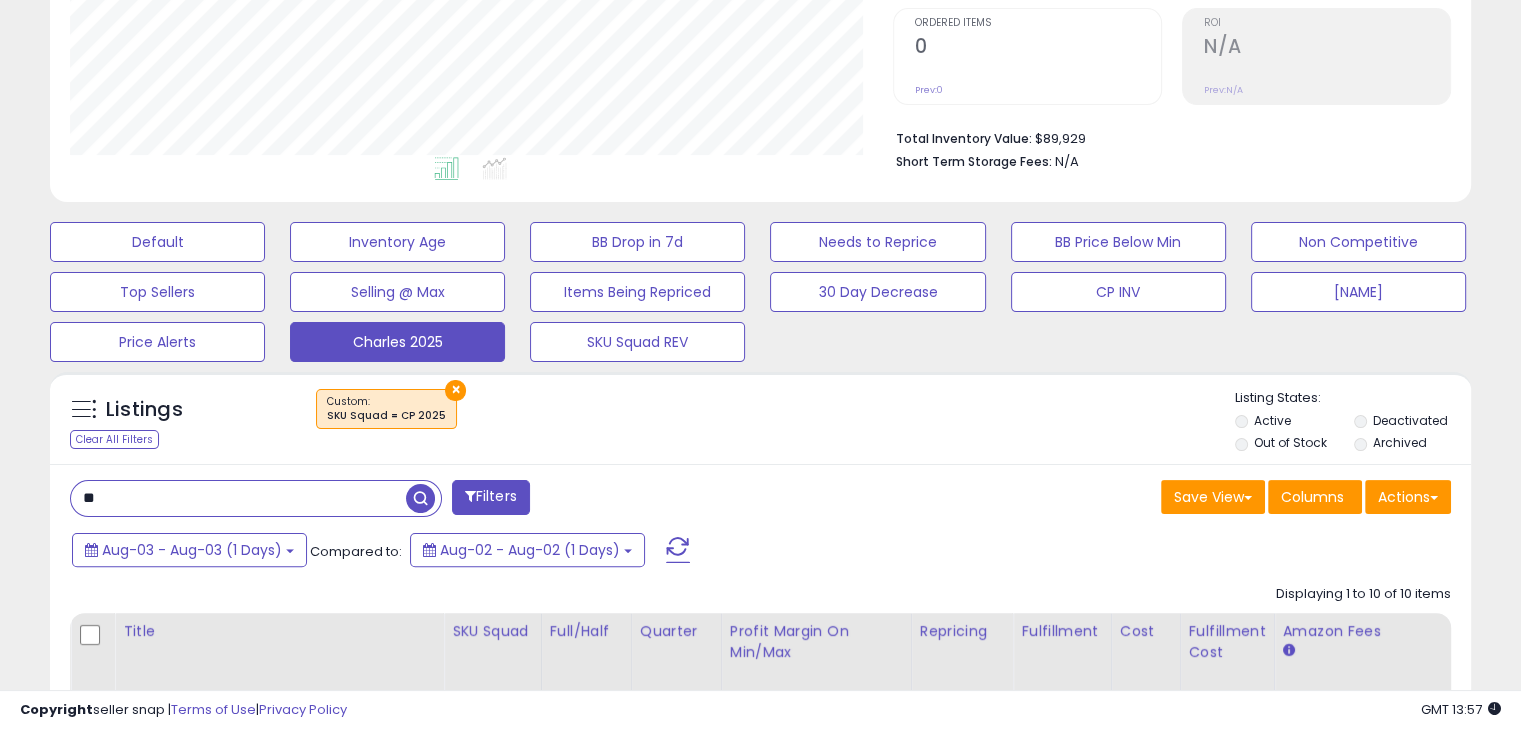 type on "*********" 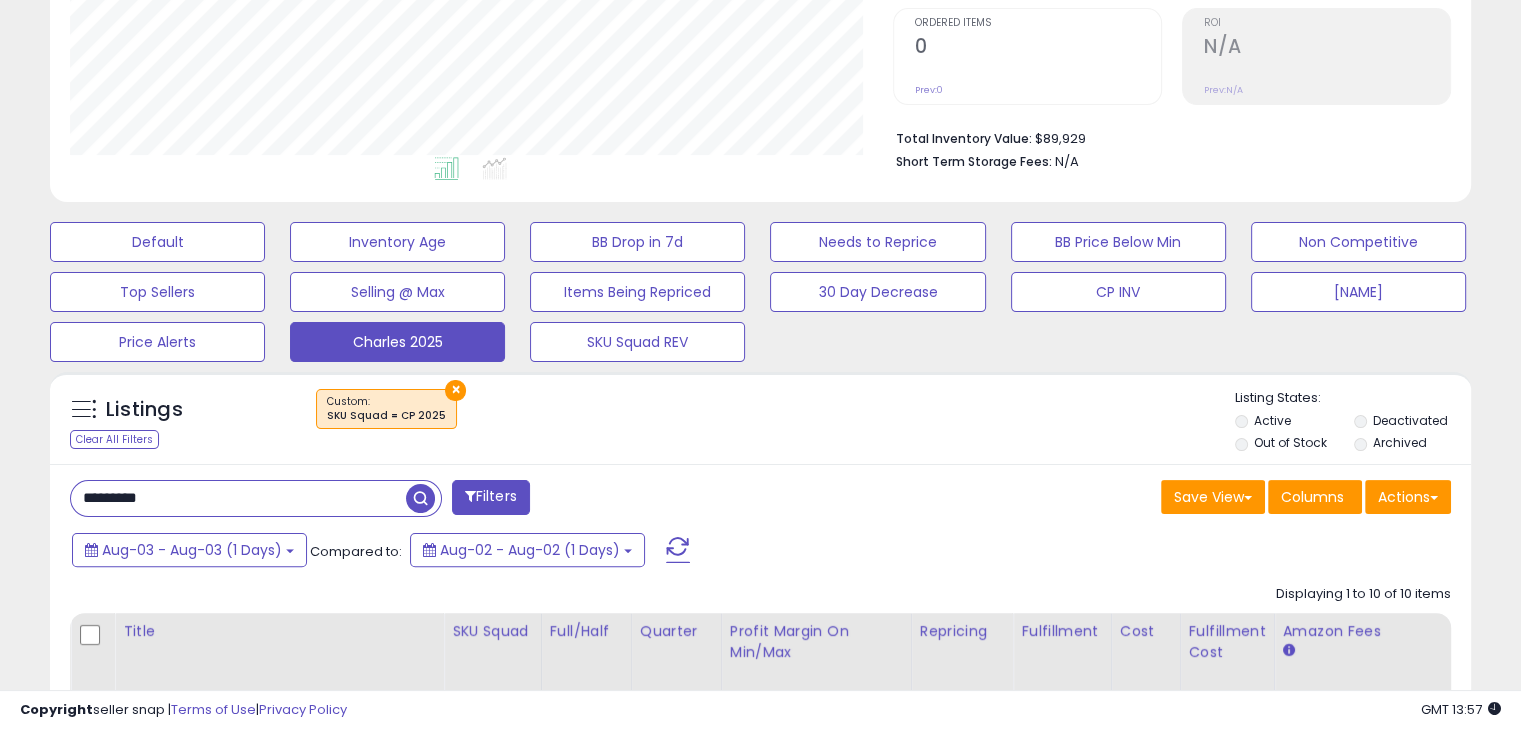 click at bounding box center [420, 498] 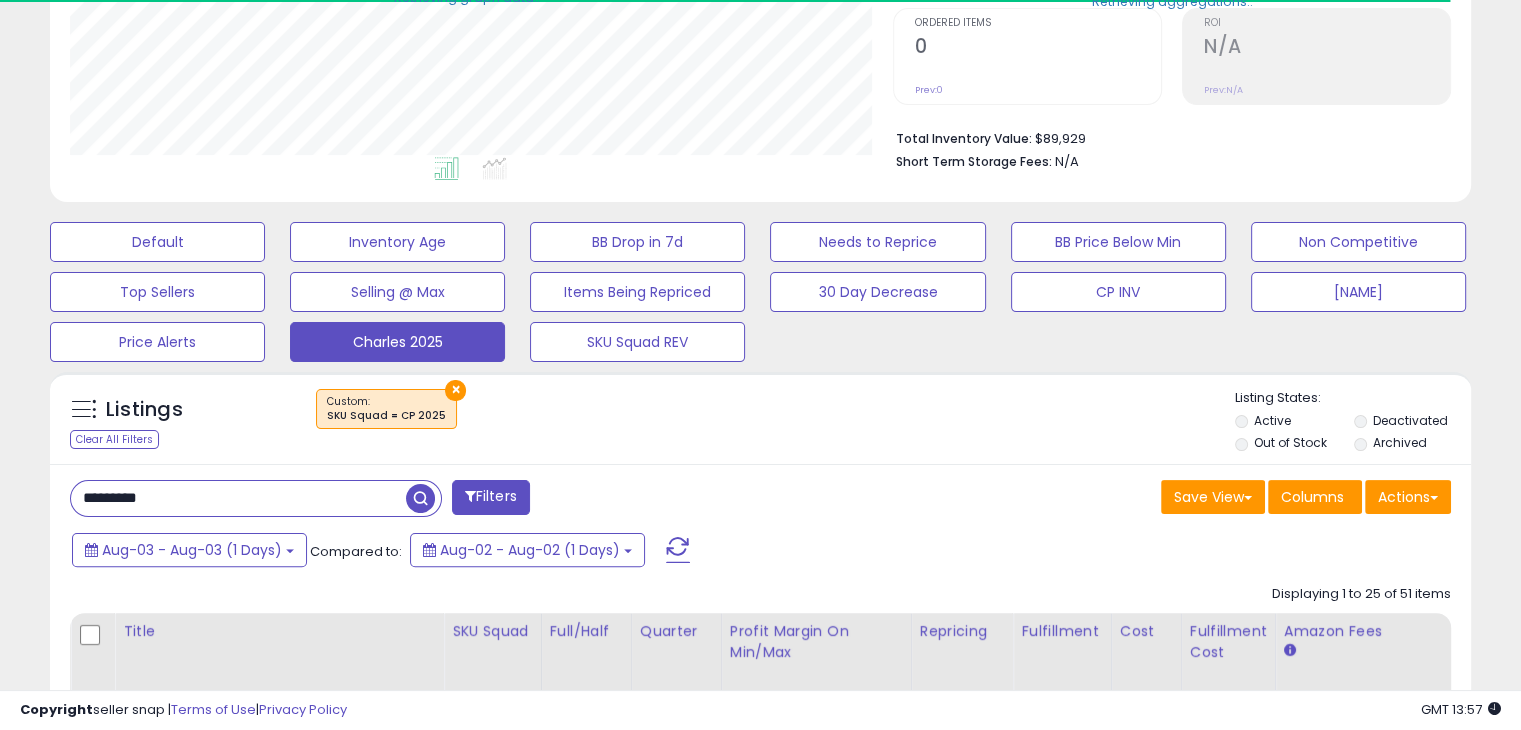scroll, scrollTop: 409, scrollLeft: 822, axis: both 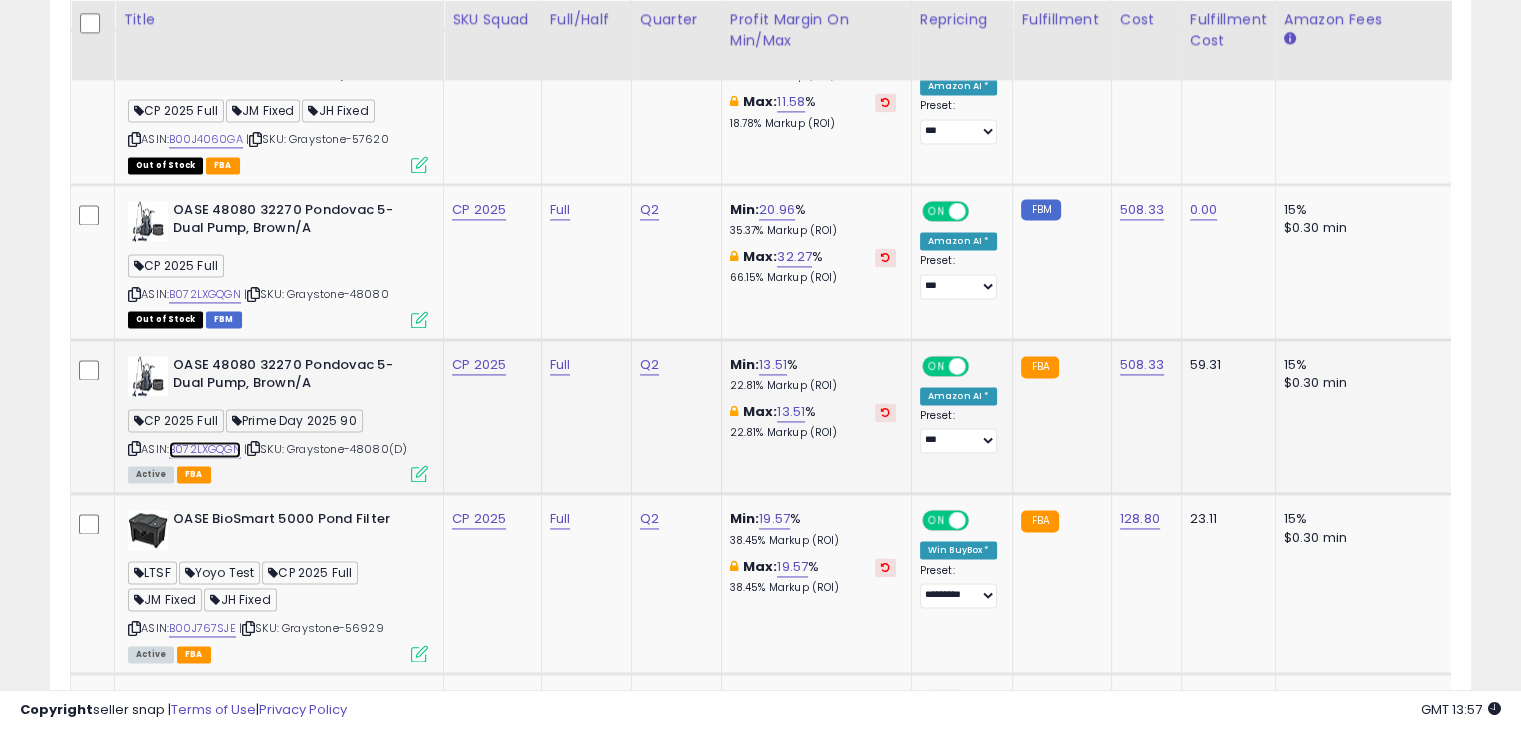 click on "B072LXGQGN" at bounding box center (205, 449) 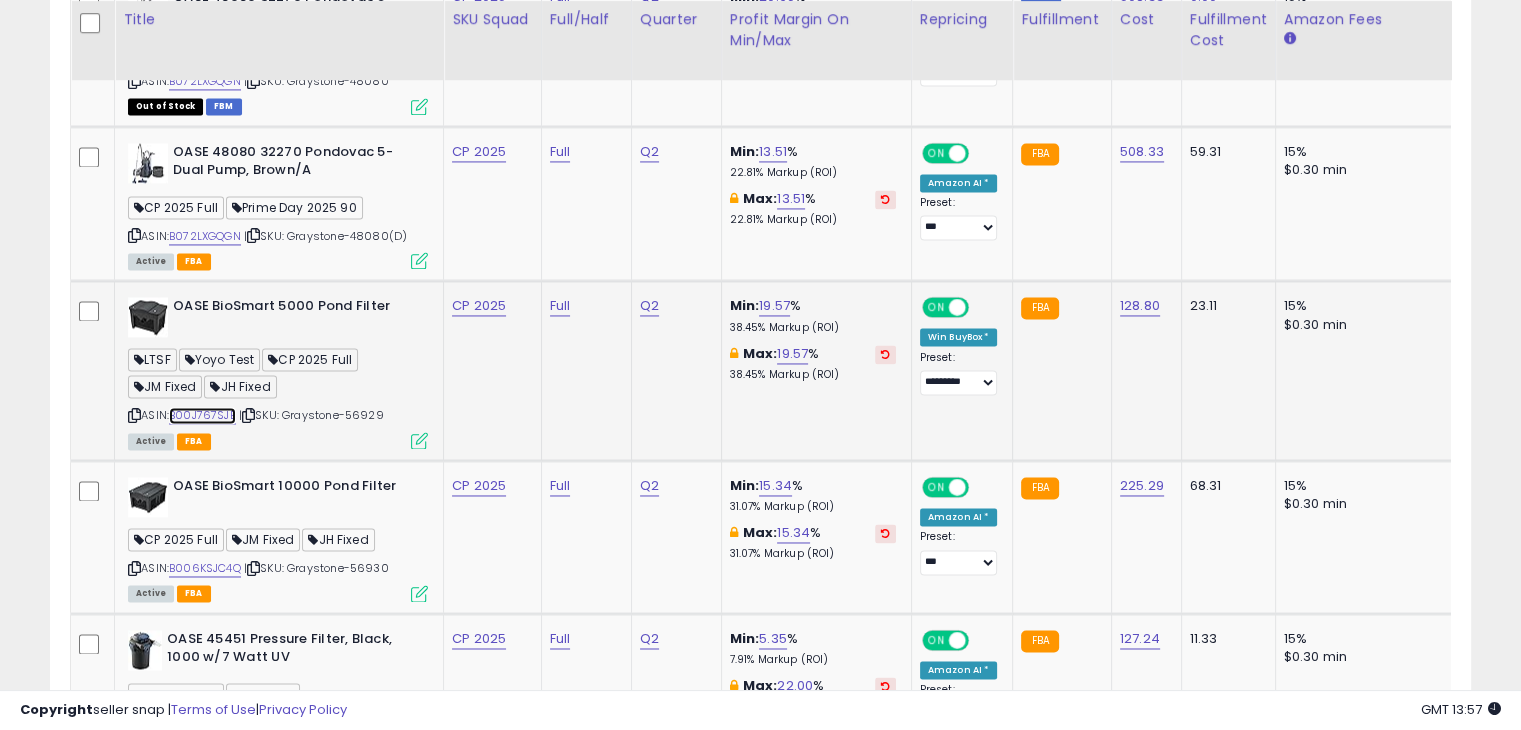 click on "B00J767SJE" at bounding box center [202, 415] 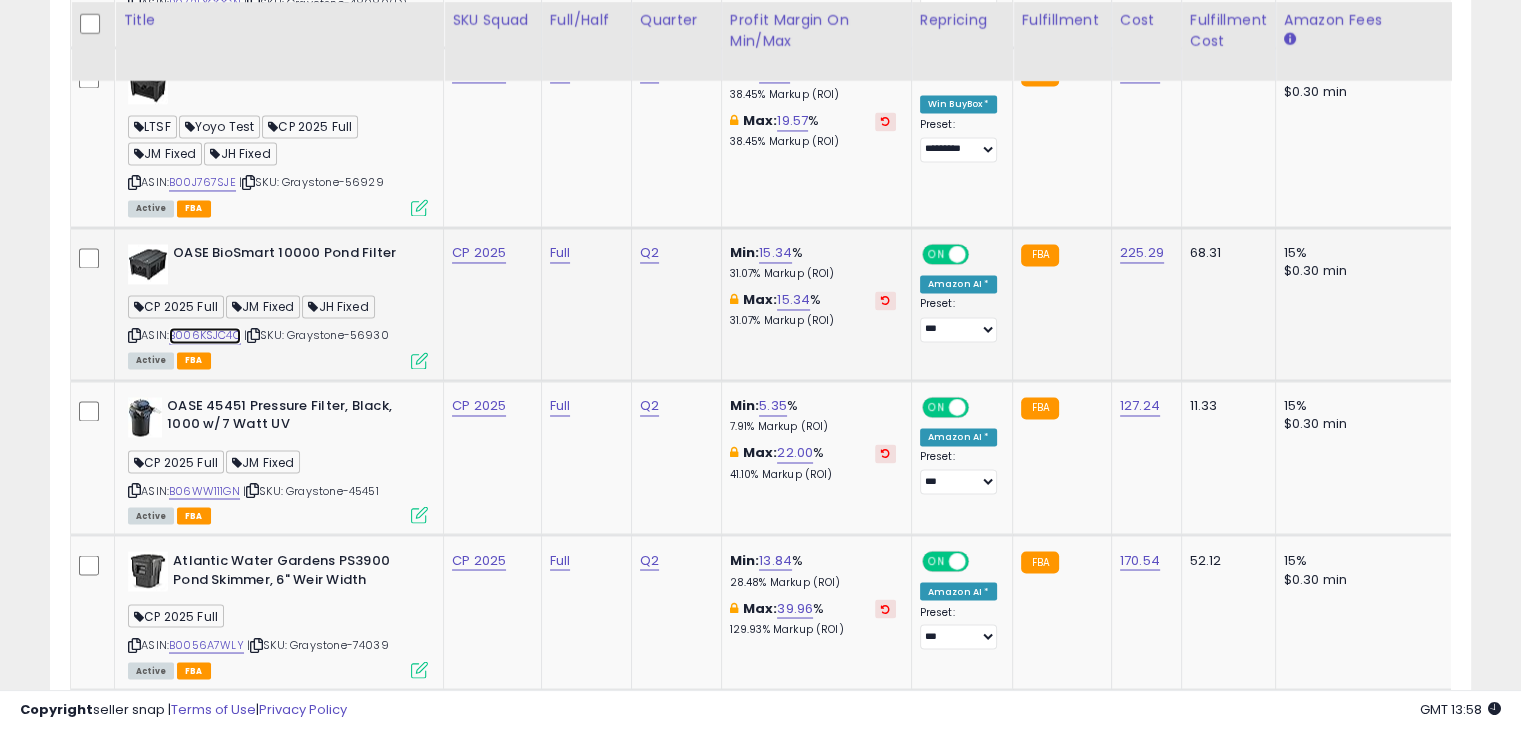 click on "B006KSJC4Q" at bounding box center (205, 335) 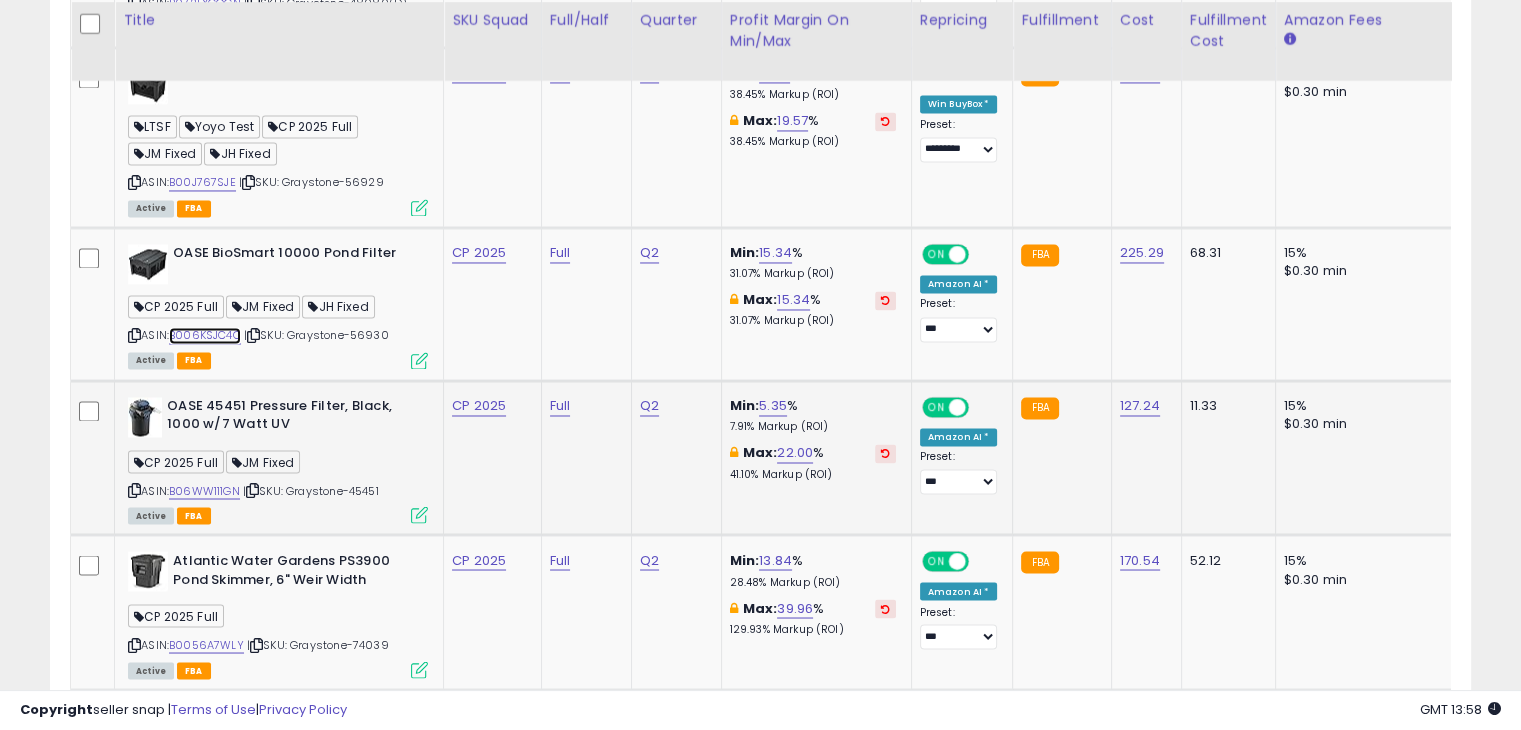 scroll, scrollTop: 0, scrollLeft: 490, axis: horizontal 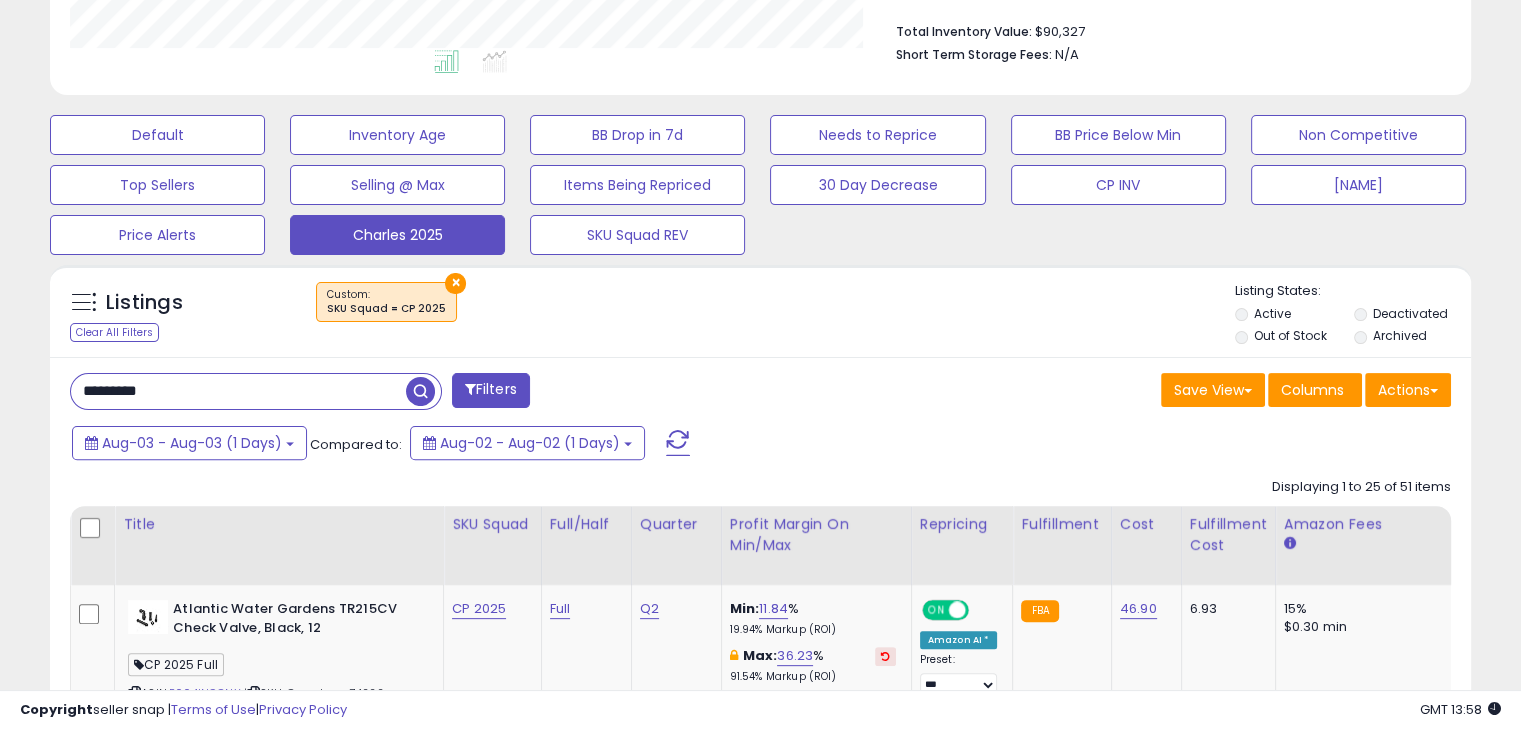 click on "*********" at bounding box center (238, 391) 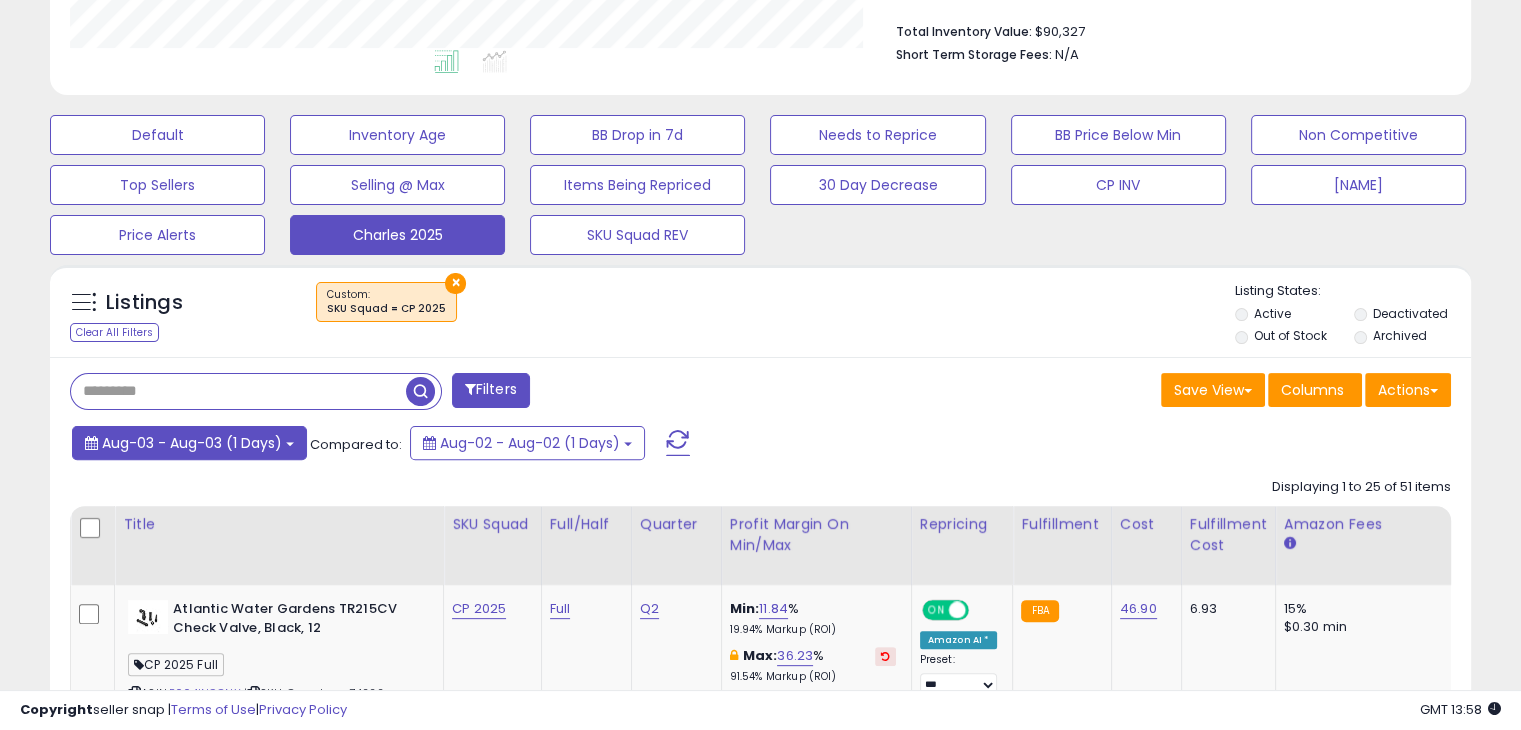 type 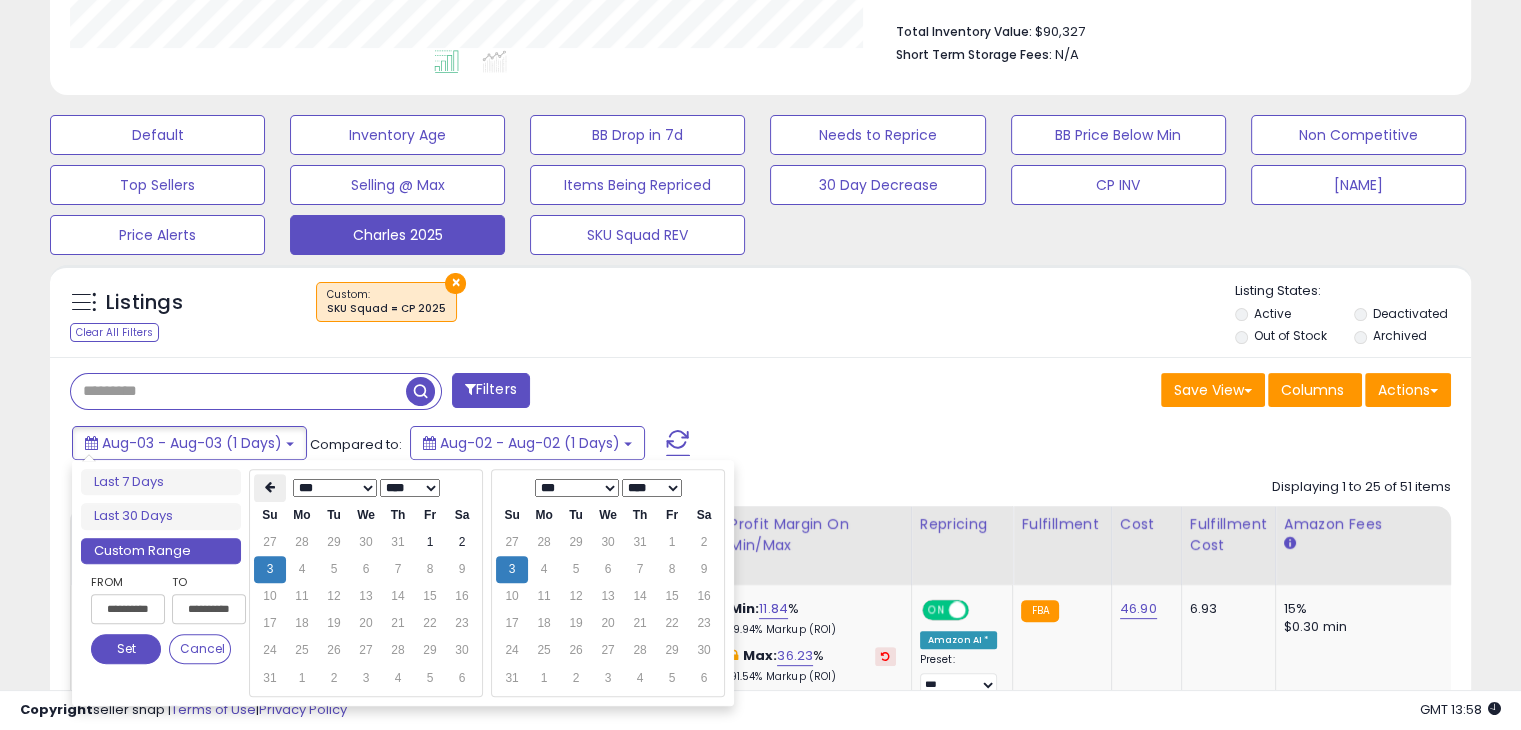 click at bounding box center (270, 488) 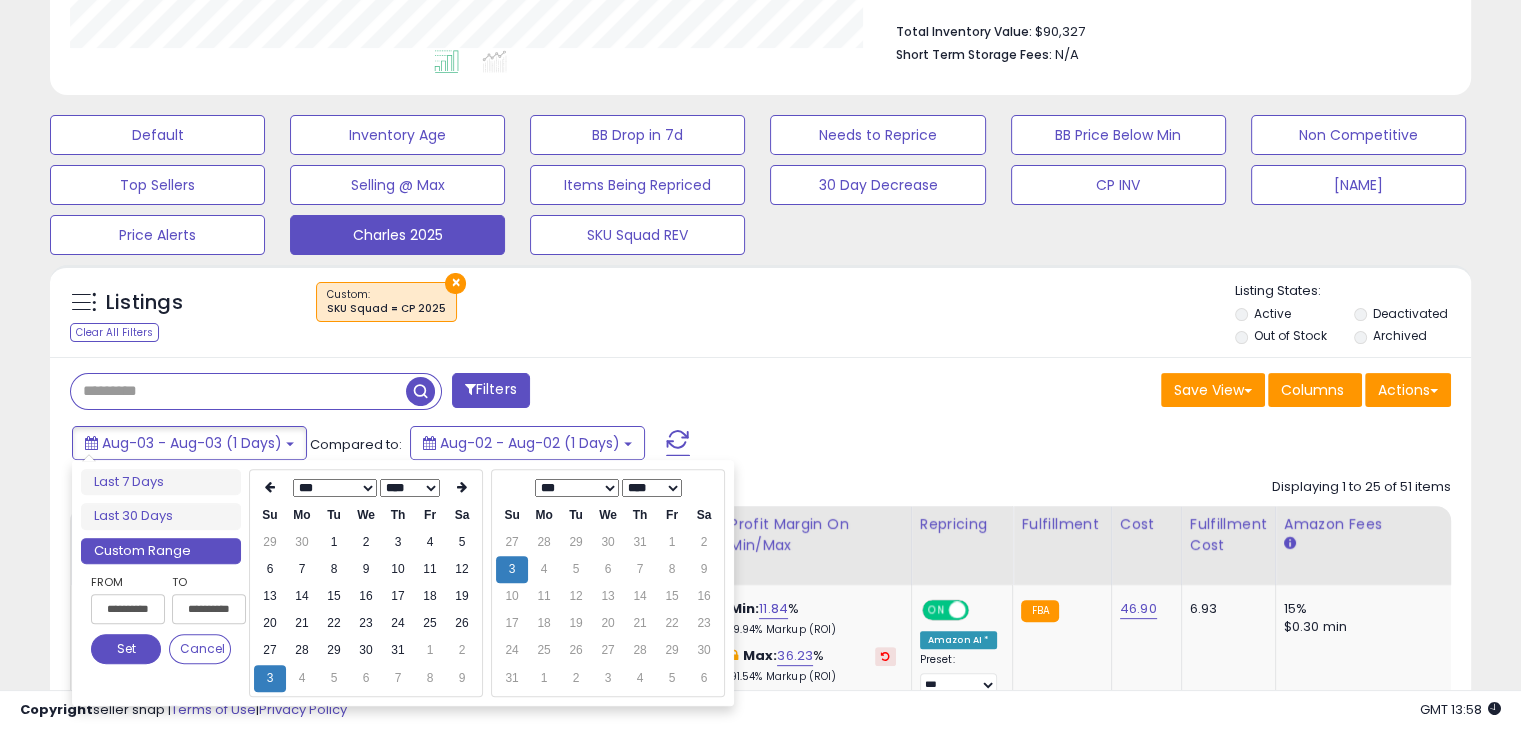 click at bounding box center (270, 488) 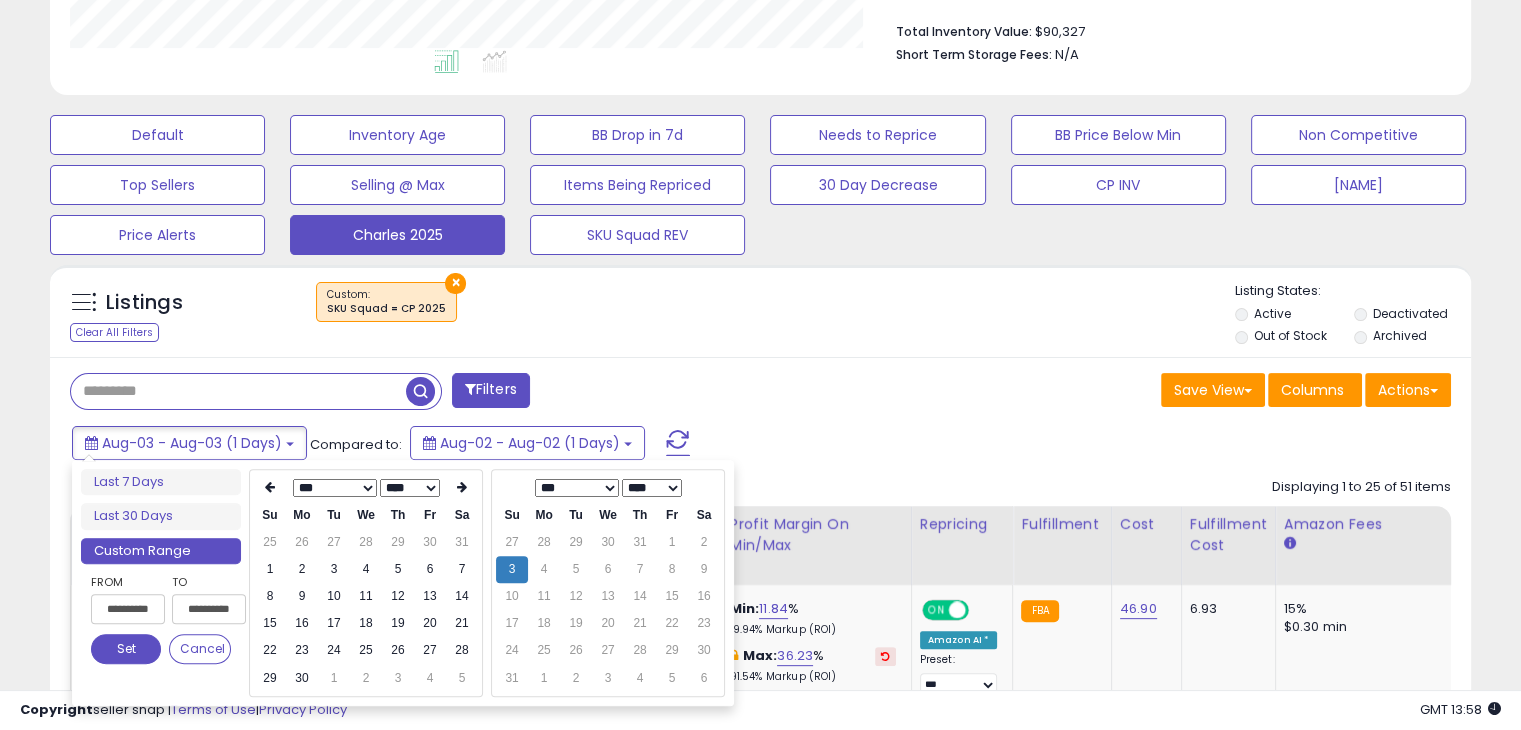 click at bounding box center [270, 488] 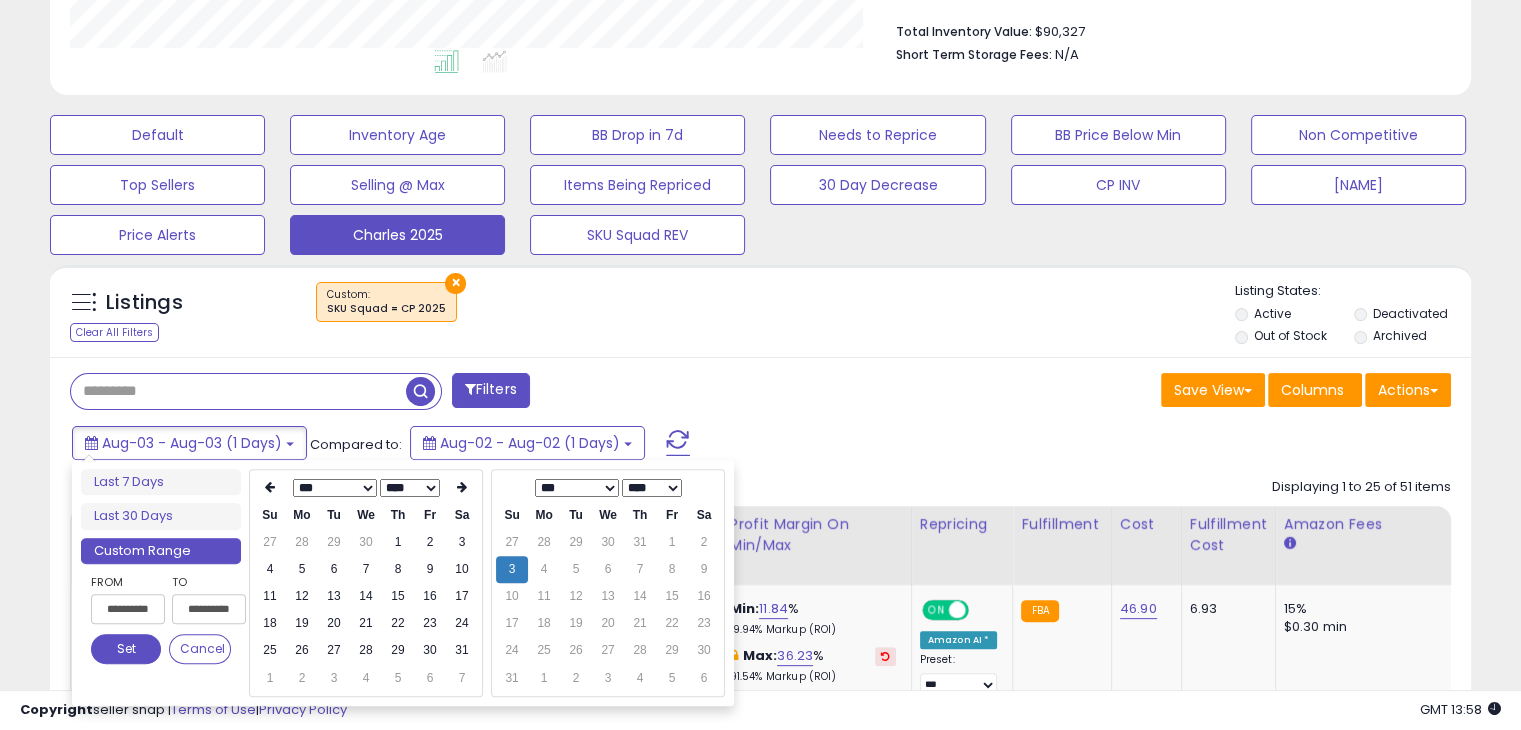 click at bounding box center (270, 488) 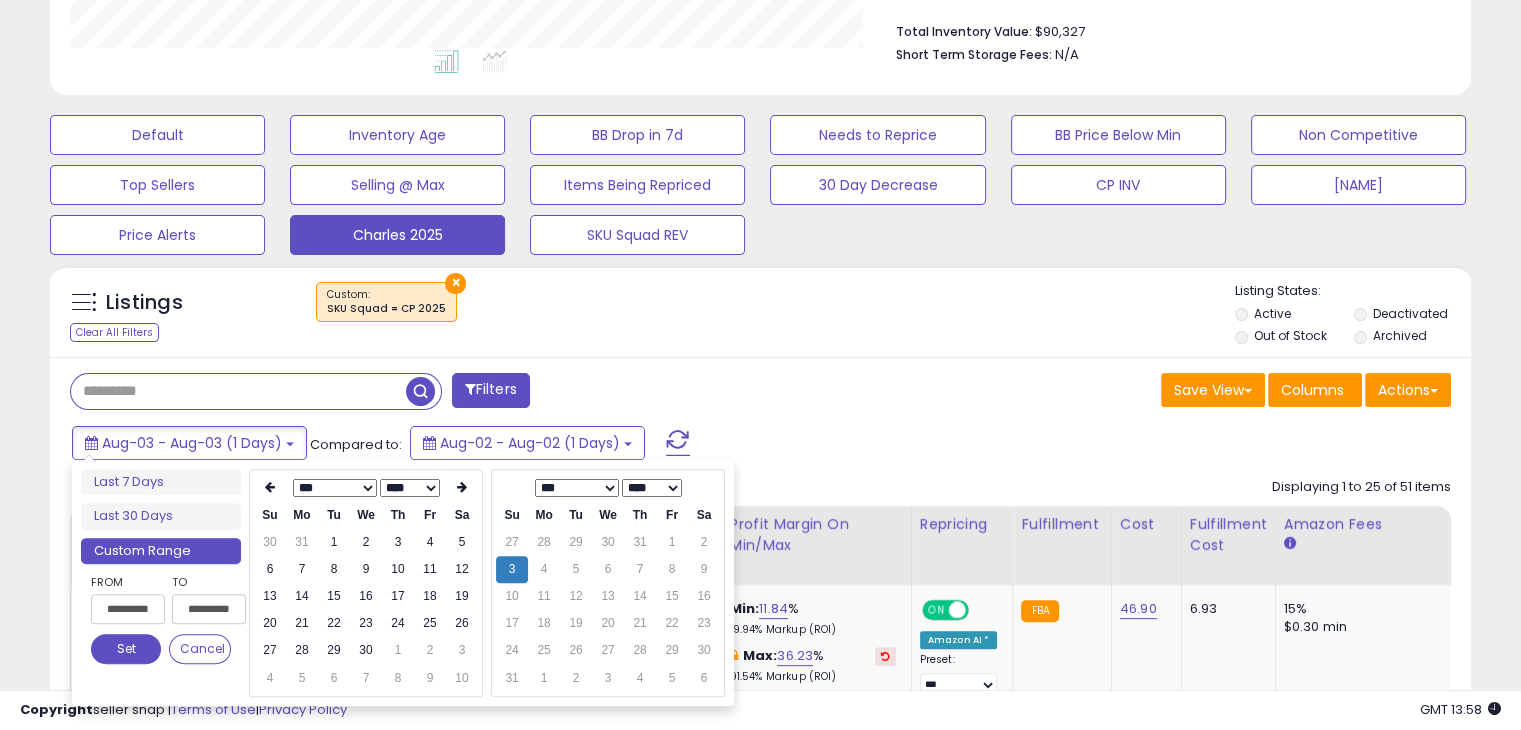 click at bounding box center [270, 488] 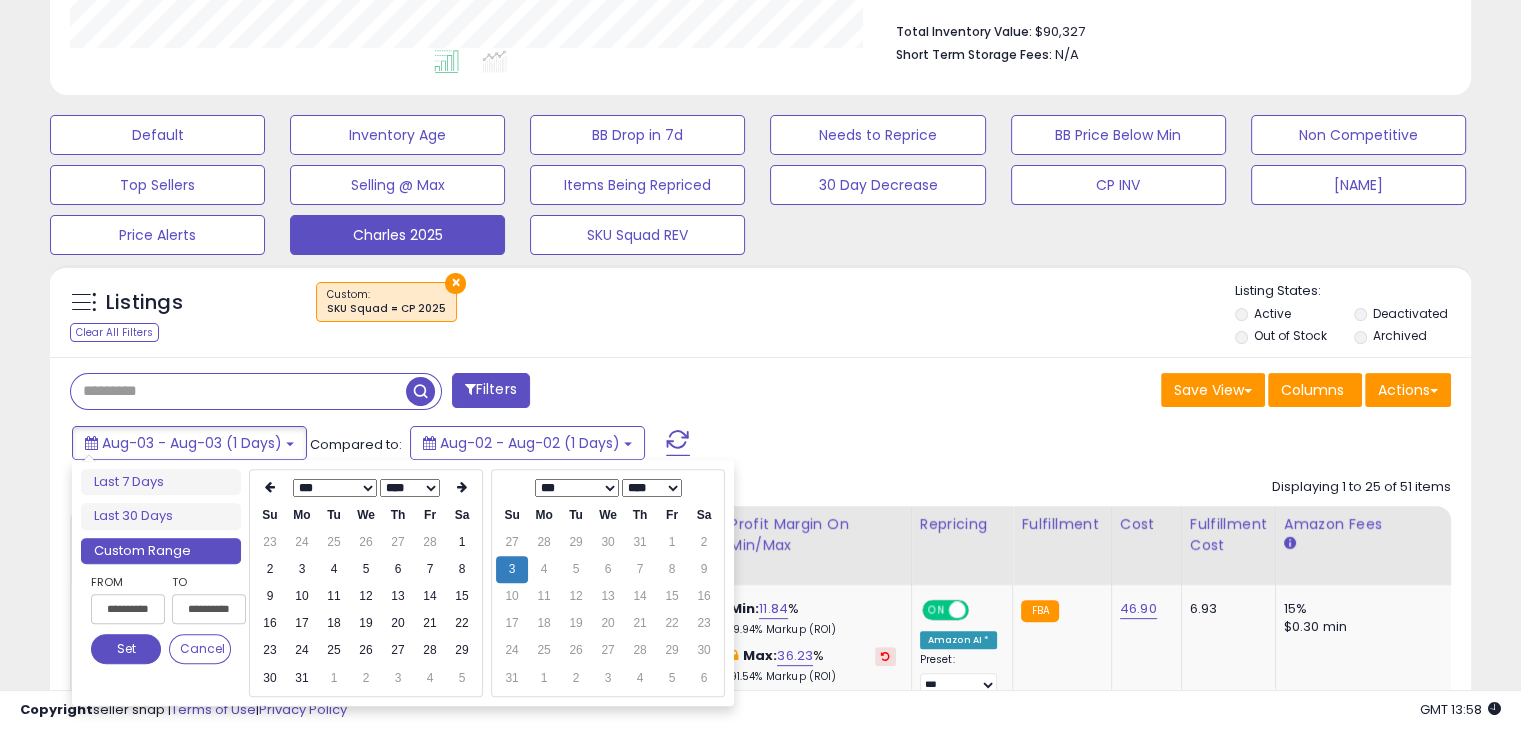 click at bounding box center (270, 488) 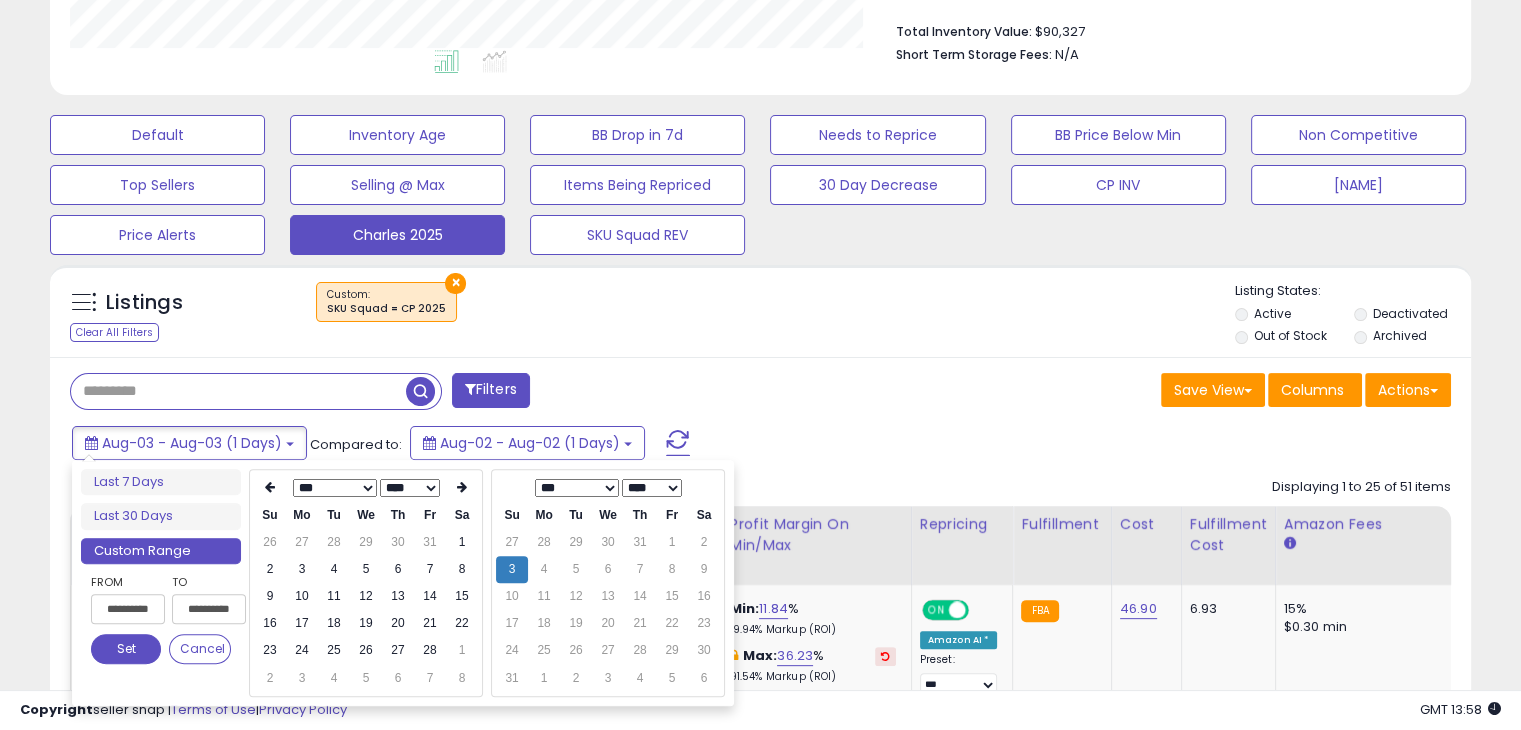 click at bounding box center [270, 488] 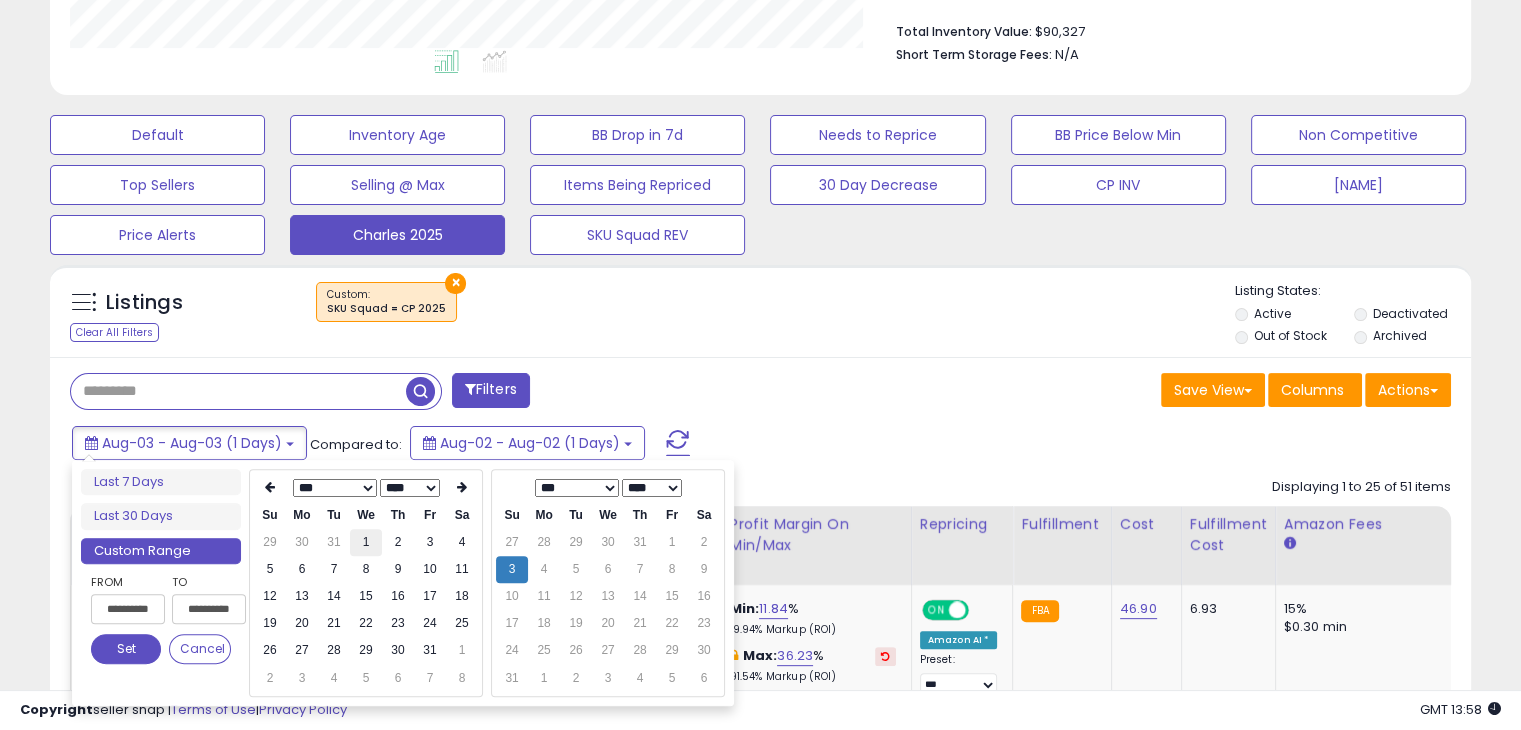 click on "1" at bounding box center (366, 542) 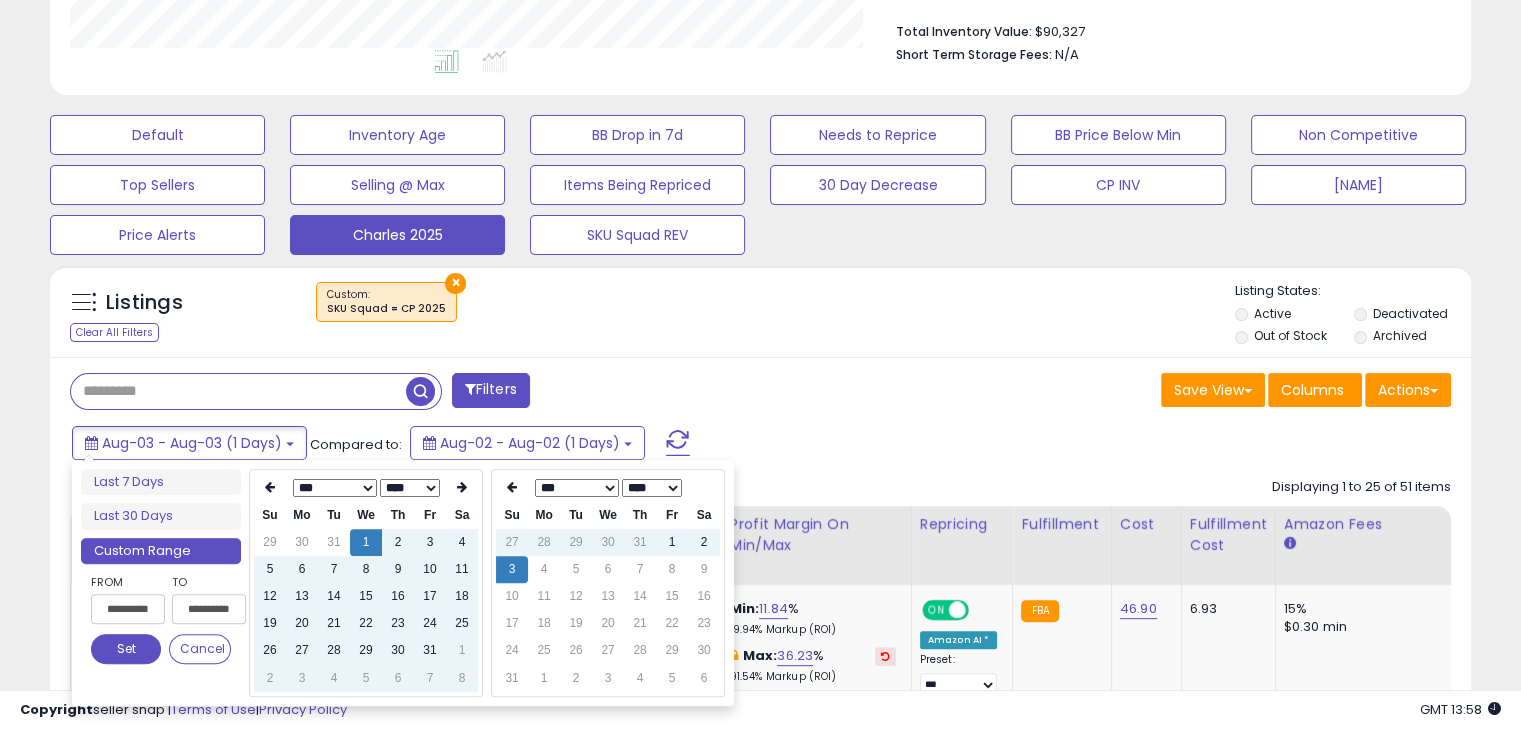 type on "**********" 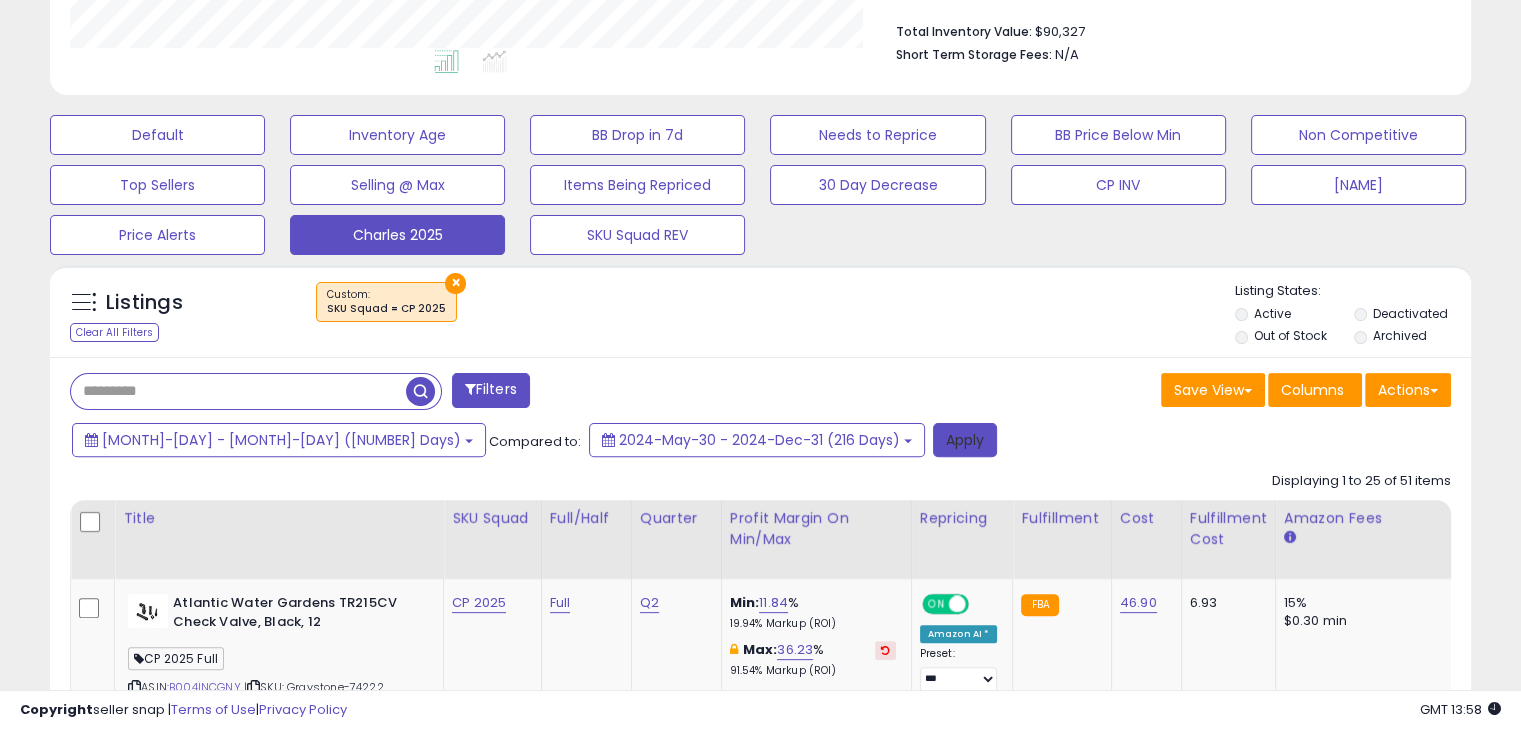 click on "Apply" at bounding box center [965, 440] 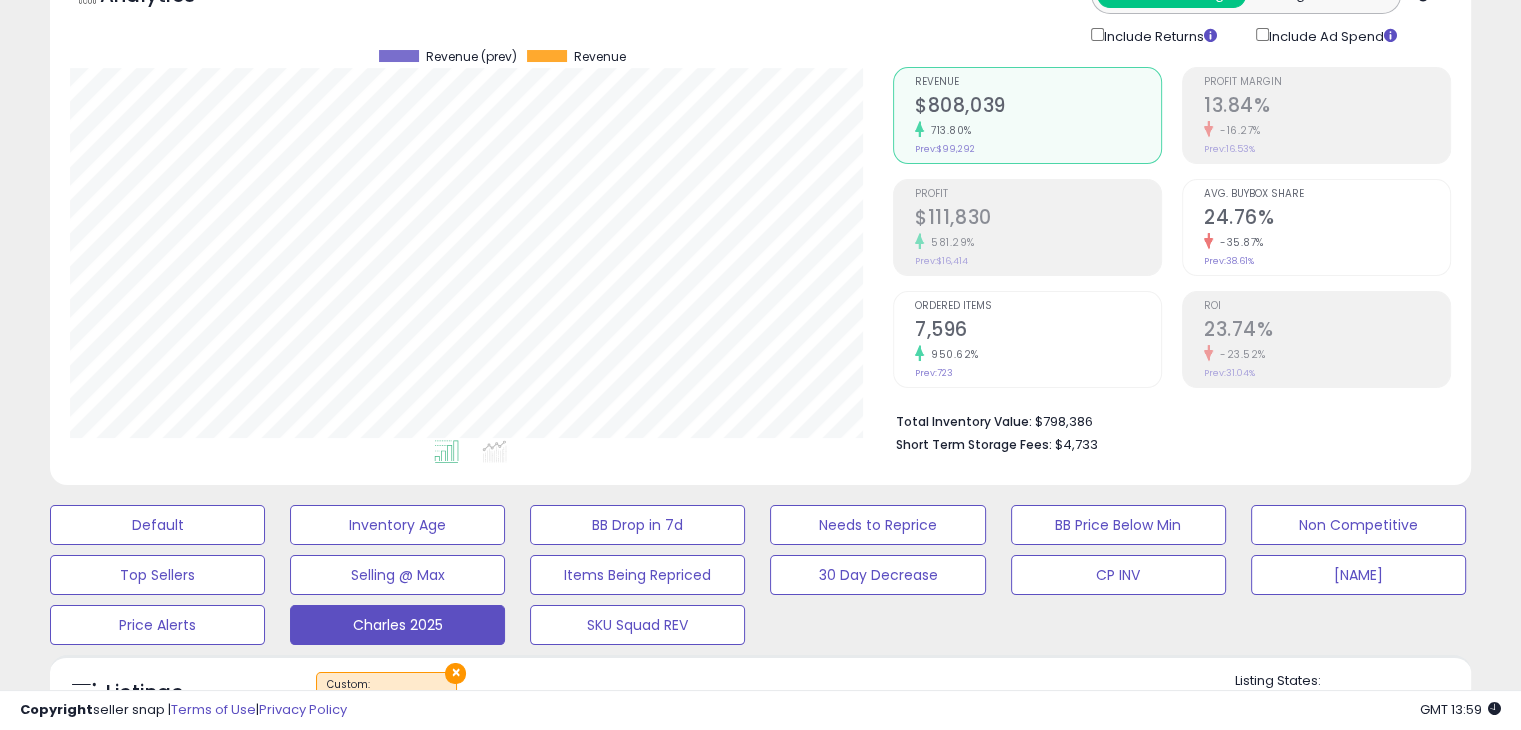scroll, scrollTop: 4, scrollLeft: 0, axis: vertical 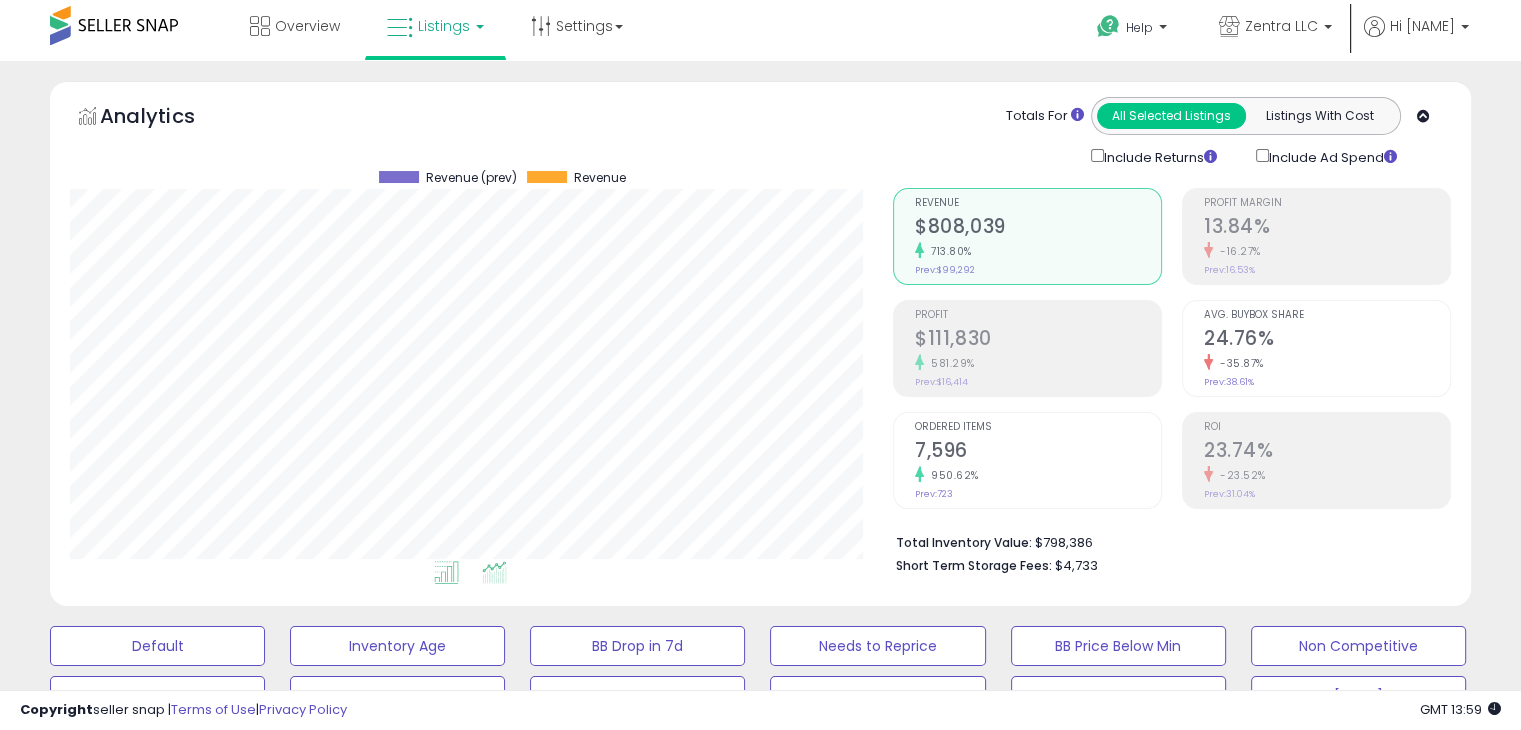 click at bounding box center [494, 572] 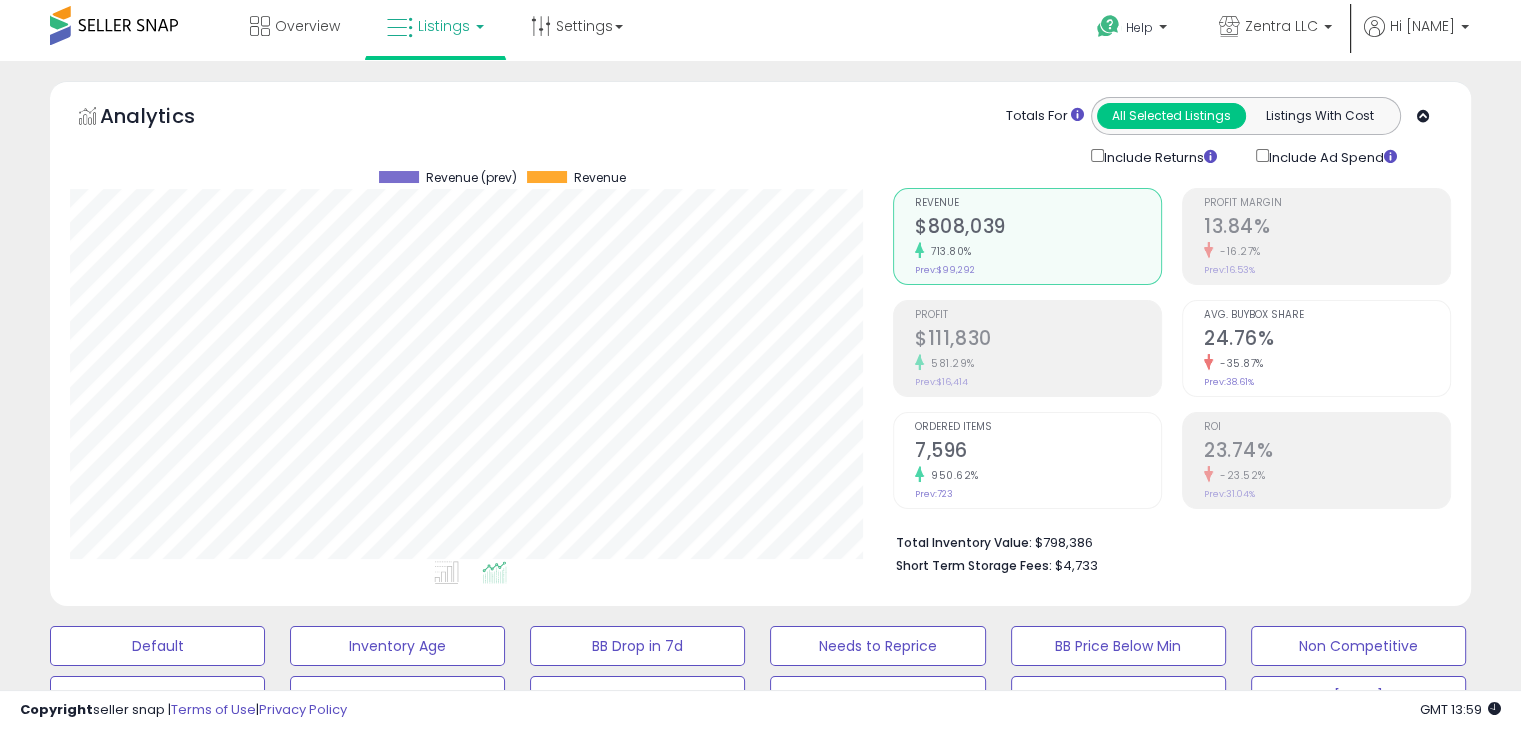 scroll, scrollTop: 999589, scrollLeft: 999176, axis: both 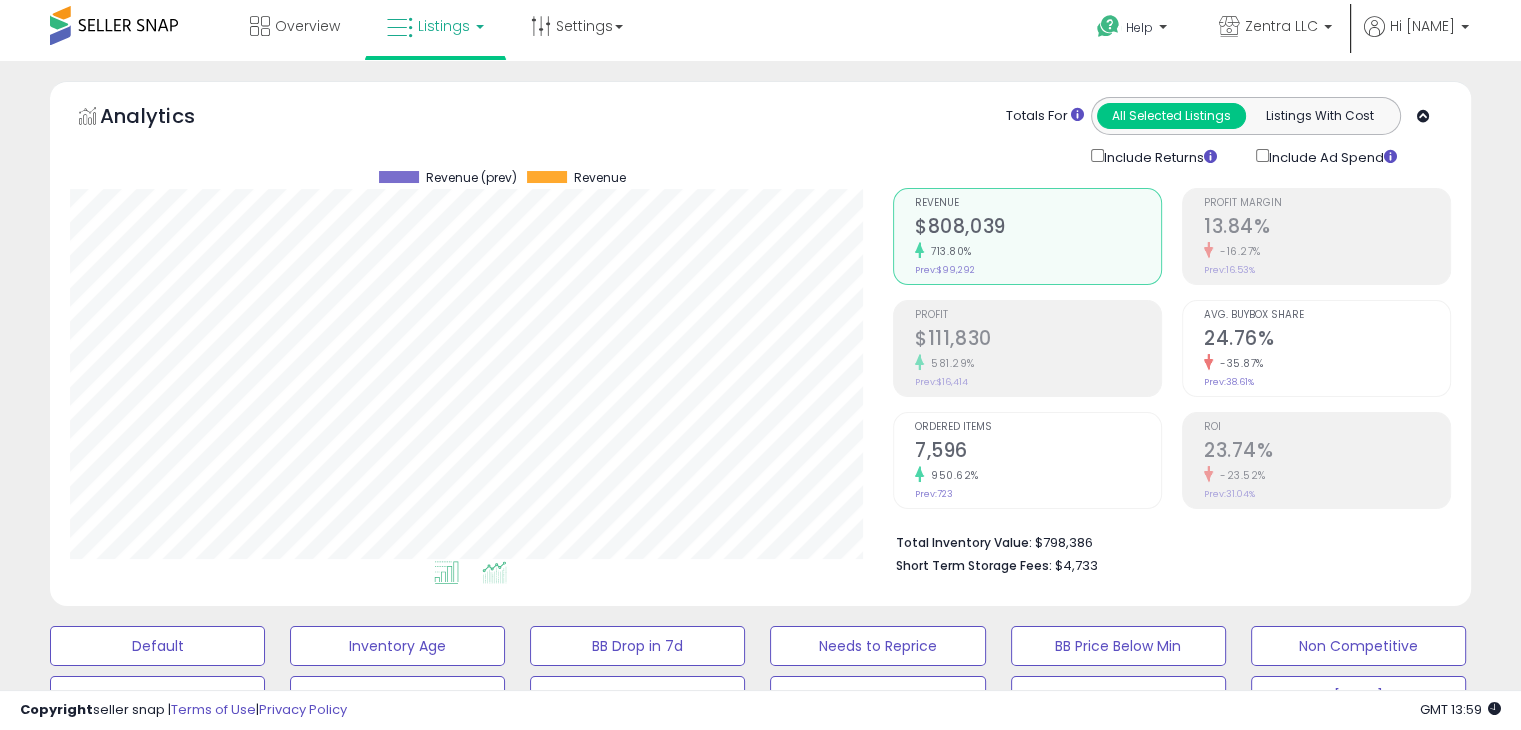 click at bounding box center [446, 572] 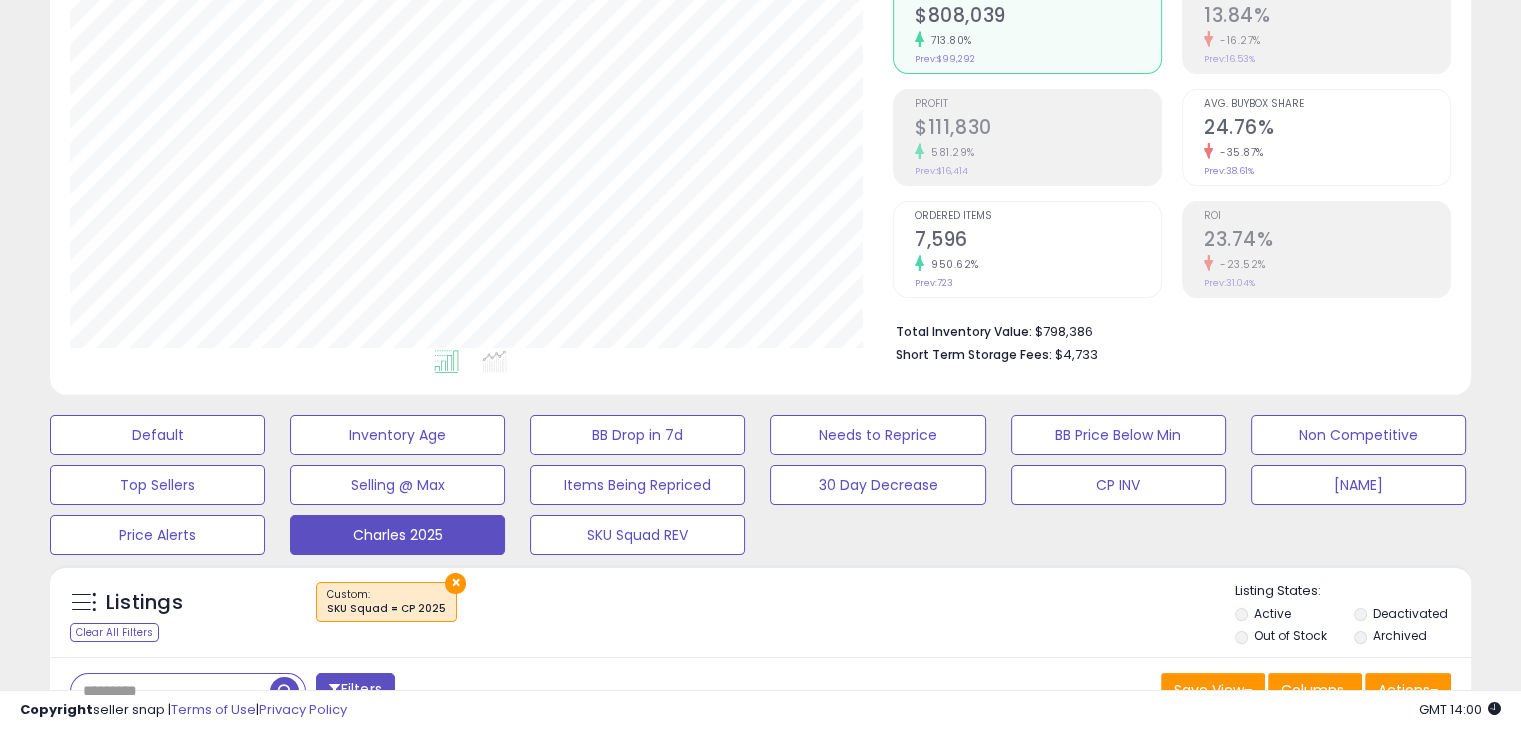 scroll, scrollTop: 0, scrollLeft: 0, axis: both 